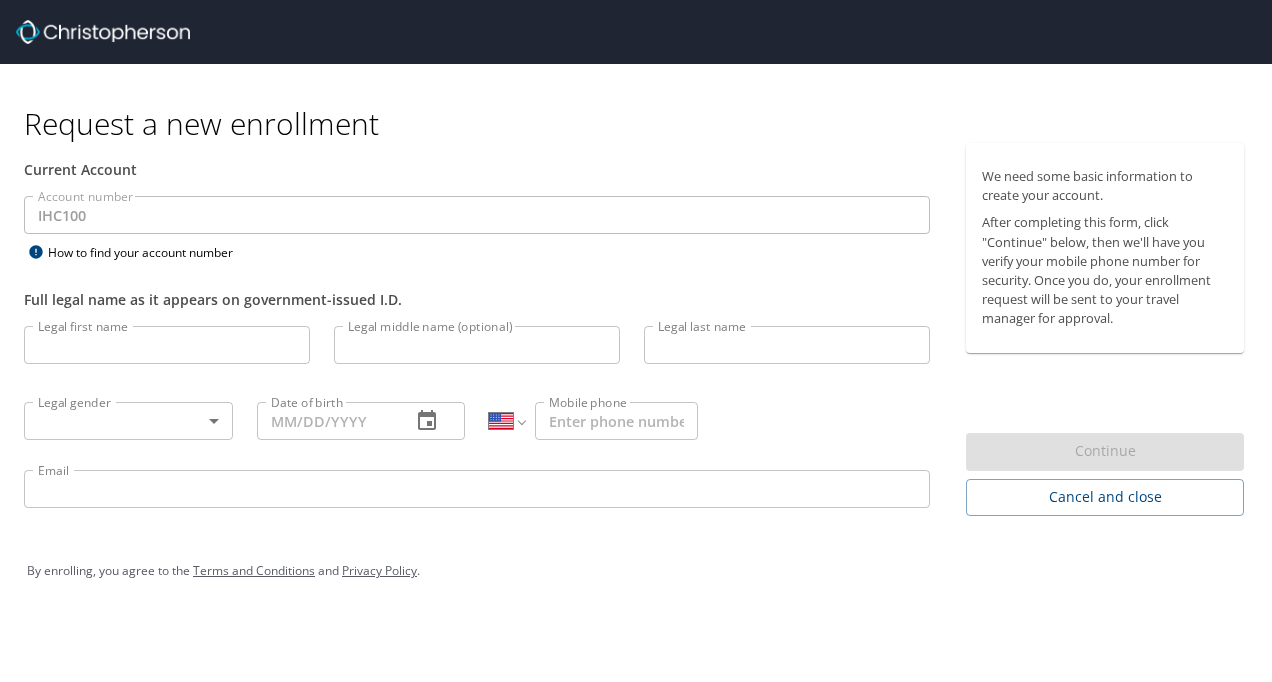 scroll, scrollTop: 0, scrollLeft: 0, axis: both 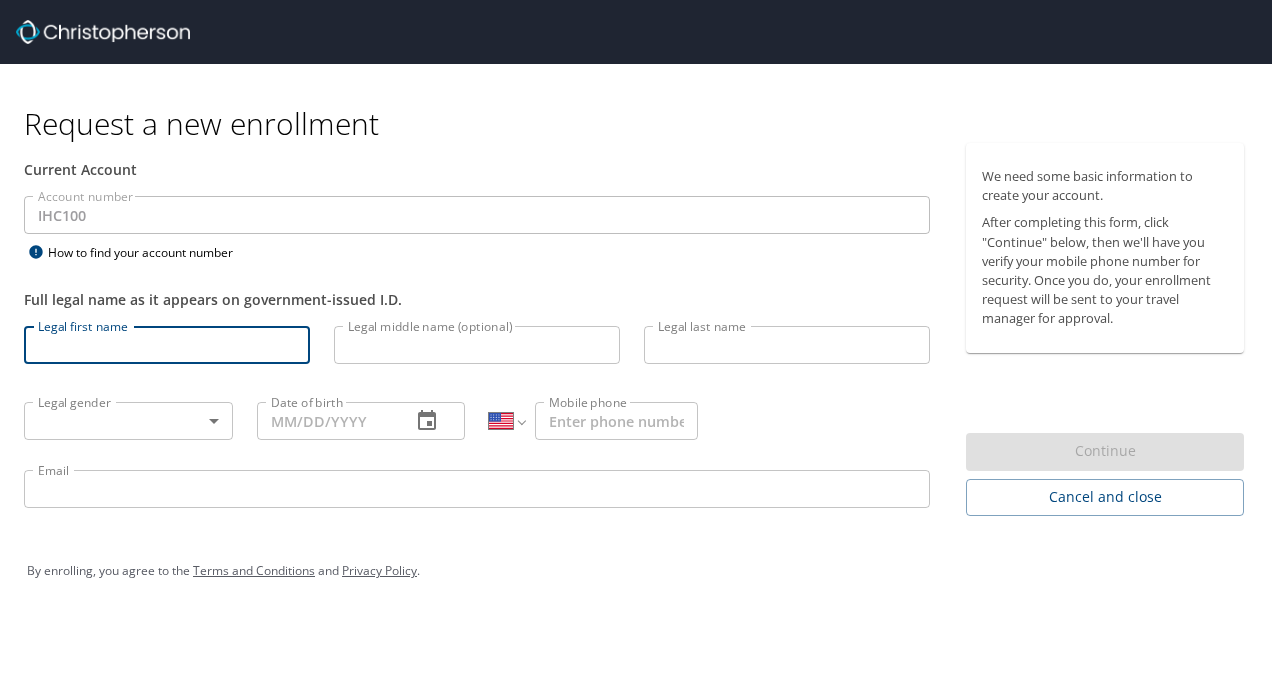click on "Legal first name" at bounding box center (167, 345) 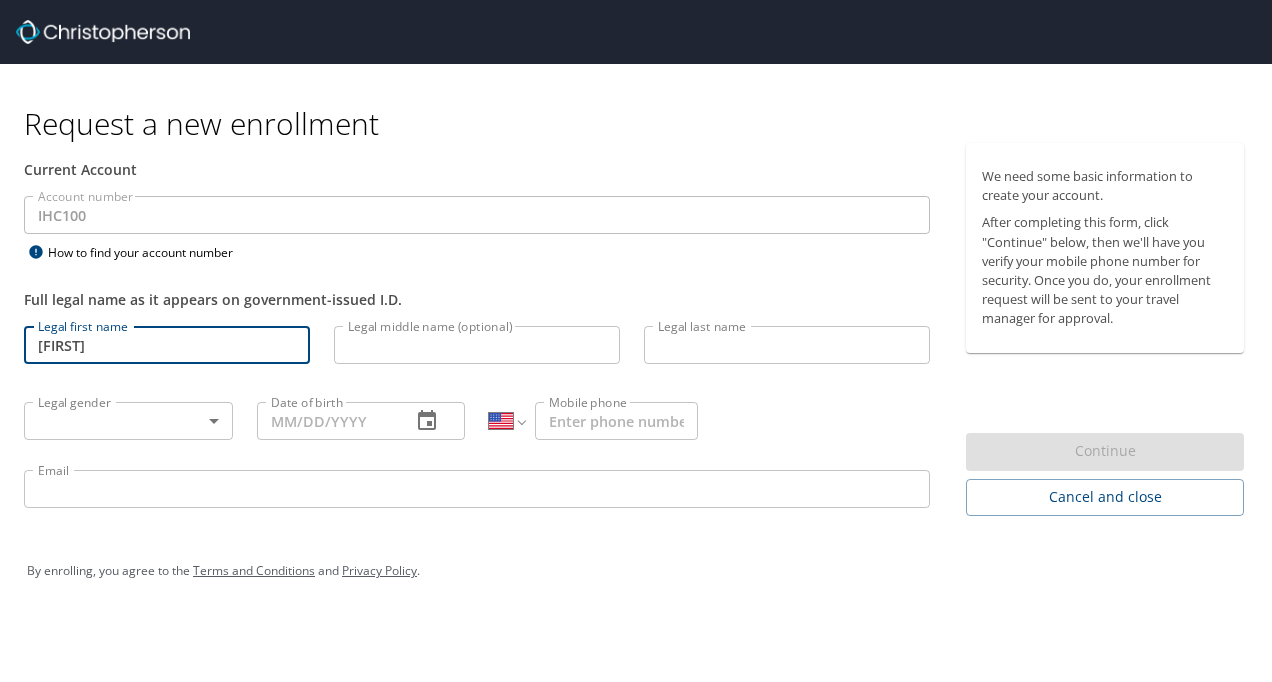 type on "[FIRST]" 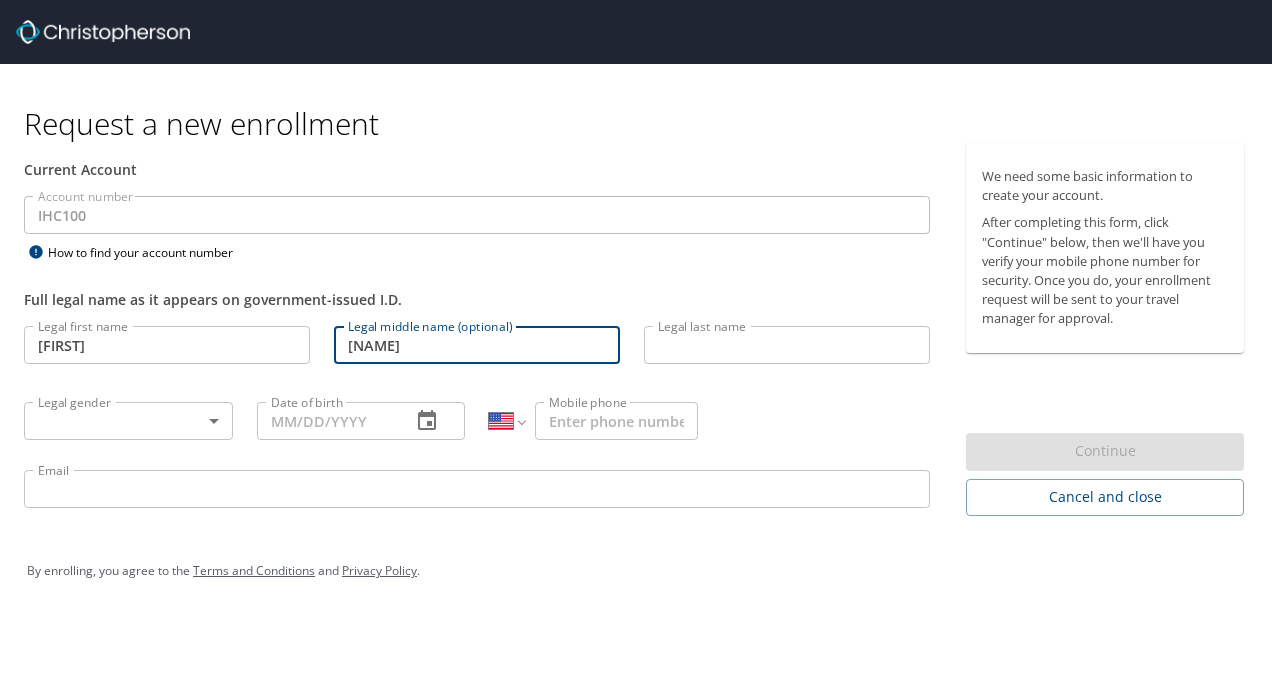 type on "[NAME]" 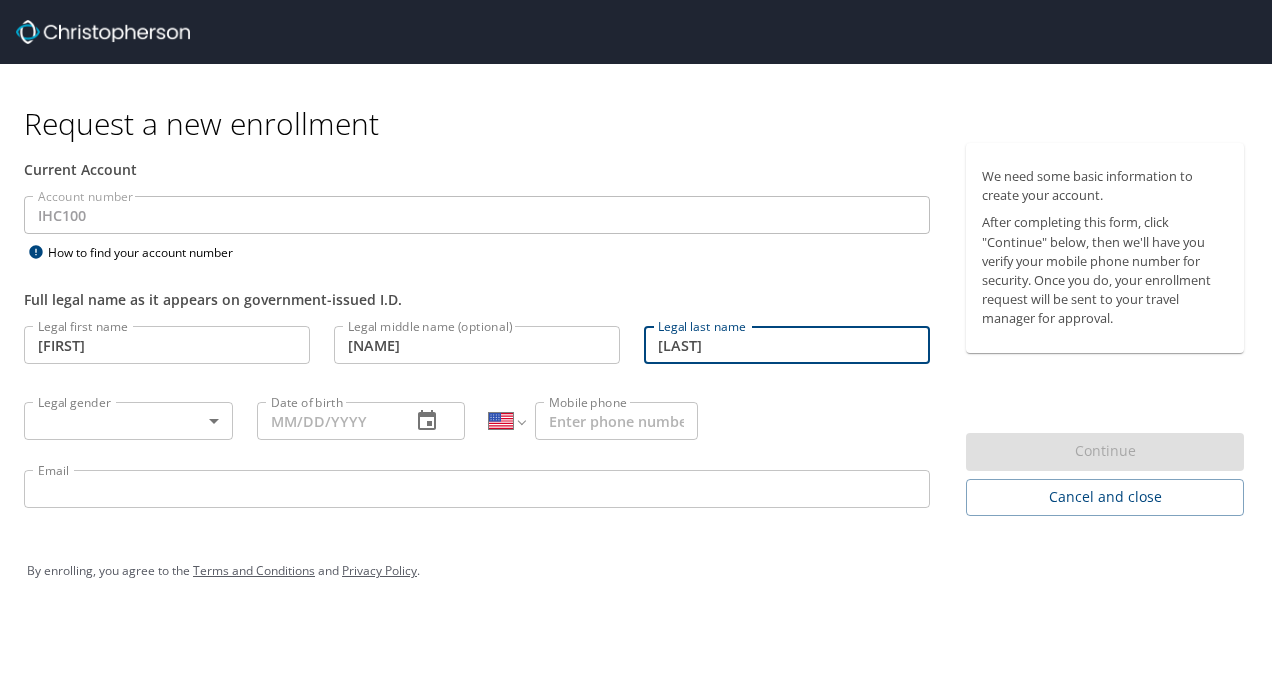 type on "[LAST]" 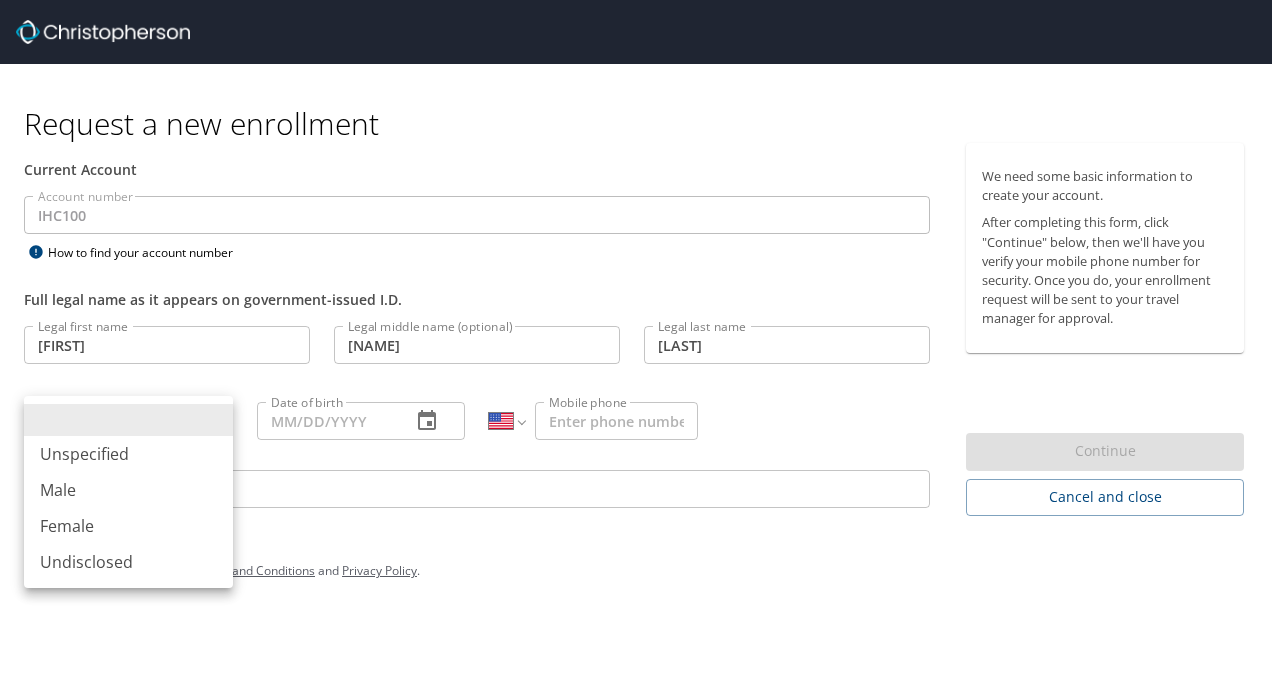 click on "Request a new enrollment Current Account Account number IHC100 Account number  How to find your account number Full legal name as it appears on government-issued I.D. Legal first name John Legal first name Legal middle name (optional) Marcus Legal middle name (optional) Legal last name Rector Legal last name Legal gender ​ Legal gender Date of birth Date of birth International Afghanistan Åland Islands Albania Algeria American Samoa Andorra Angola Anguilla Antigua and Barbuda Argentina Armenia Aruba Ascension Island Australia Austria Azerbaijan Bahamas Bahrain Bangladesh Barbados Belarus Belgium Belize Benin Bermuda Bhutan Bolivia Bonaire, Sint Eustatius and Saba Bosnia and Herzegovina Botswana Brazil British Indian Ocean Territory Brunei Darussalam Bulgaria Burkina Faso Burma Burundi Cambodia Cameroon Canada Cape Verde Cayman Islands Central African Republic Chad Chile China Christmas Island Cocos (Keeling) Islands Colombia Comoros Congo Congo, Democratic Republic of the Cook Islands Costa Rica Croatia" at bounding box center [636, 341] 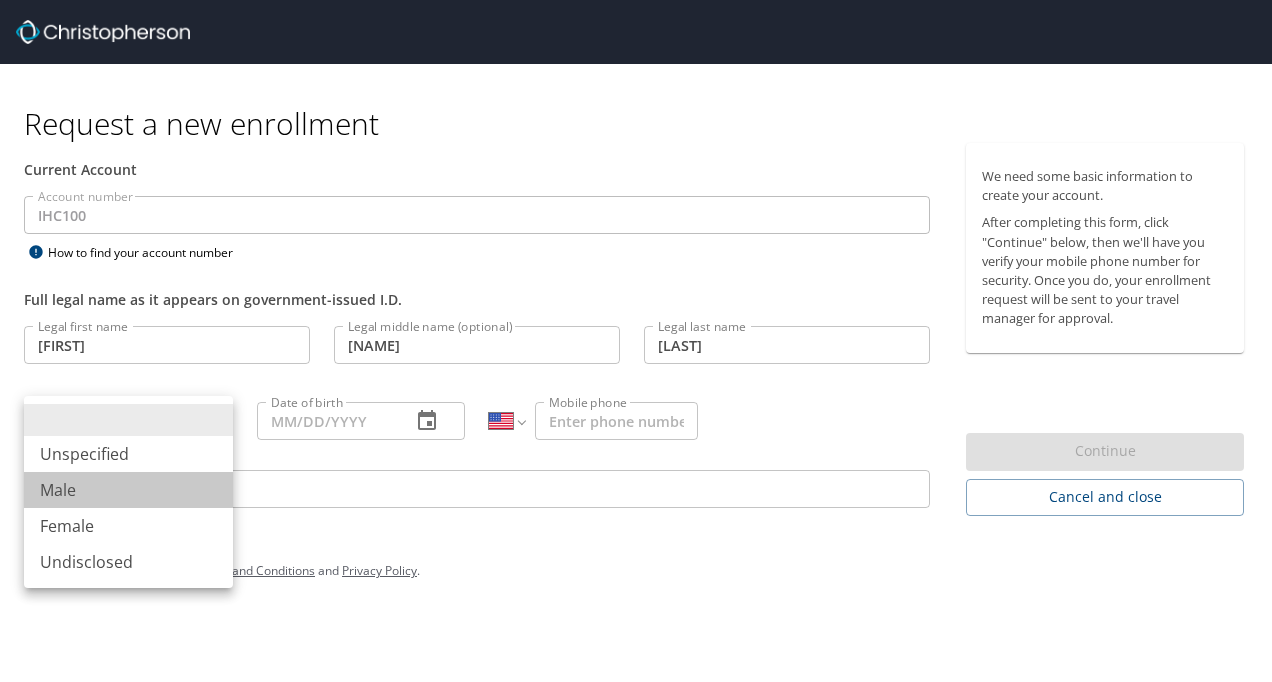 click on "Male" at bounding box center (128, 490) 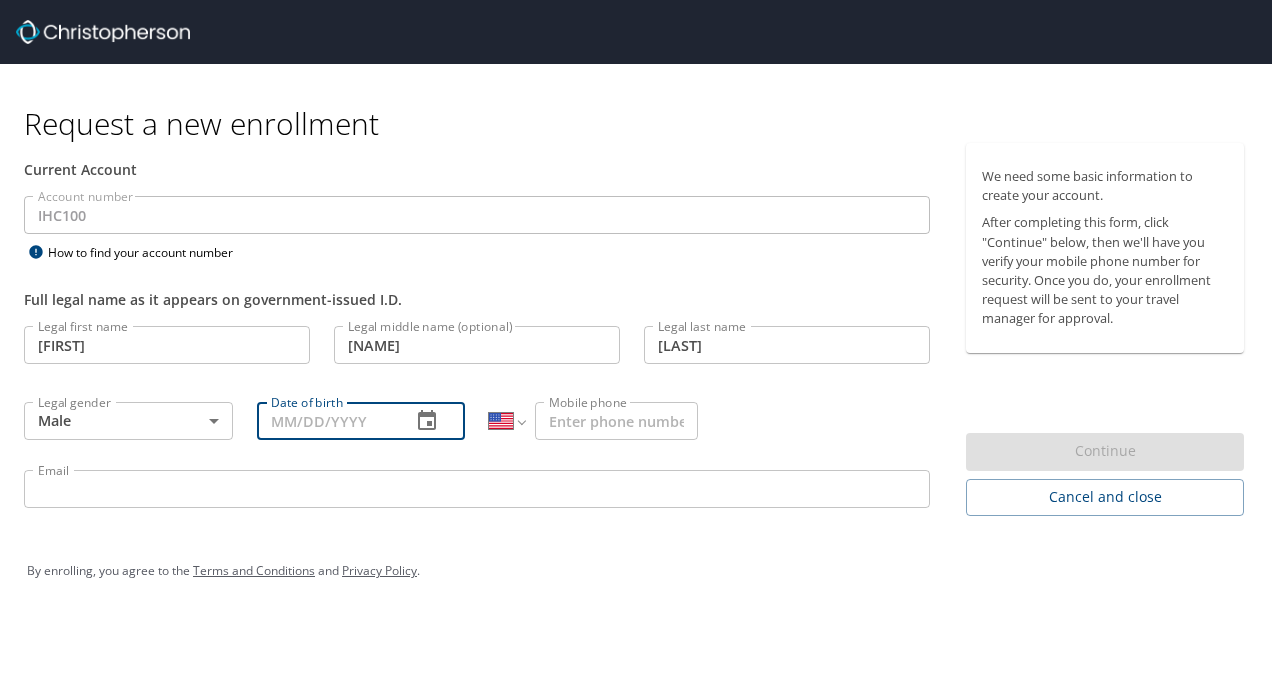 click on "Date of birth" at bounding box center (326, 421) 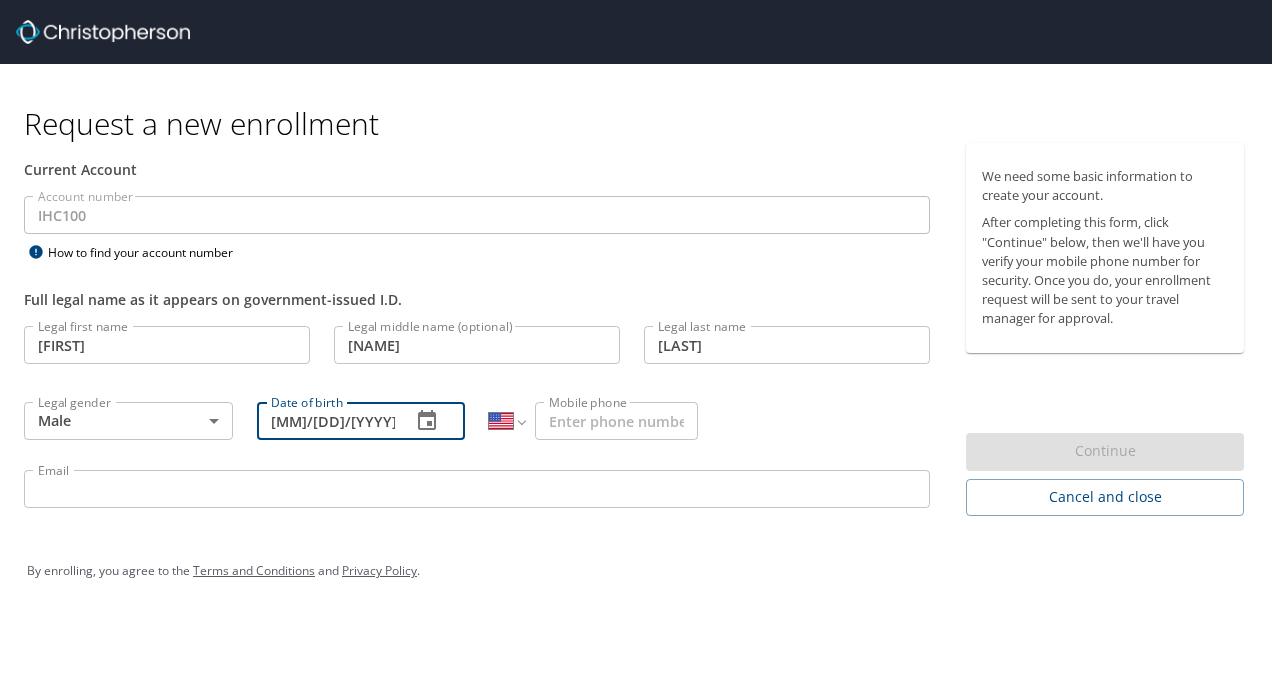 type on "10/18/1965" 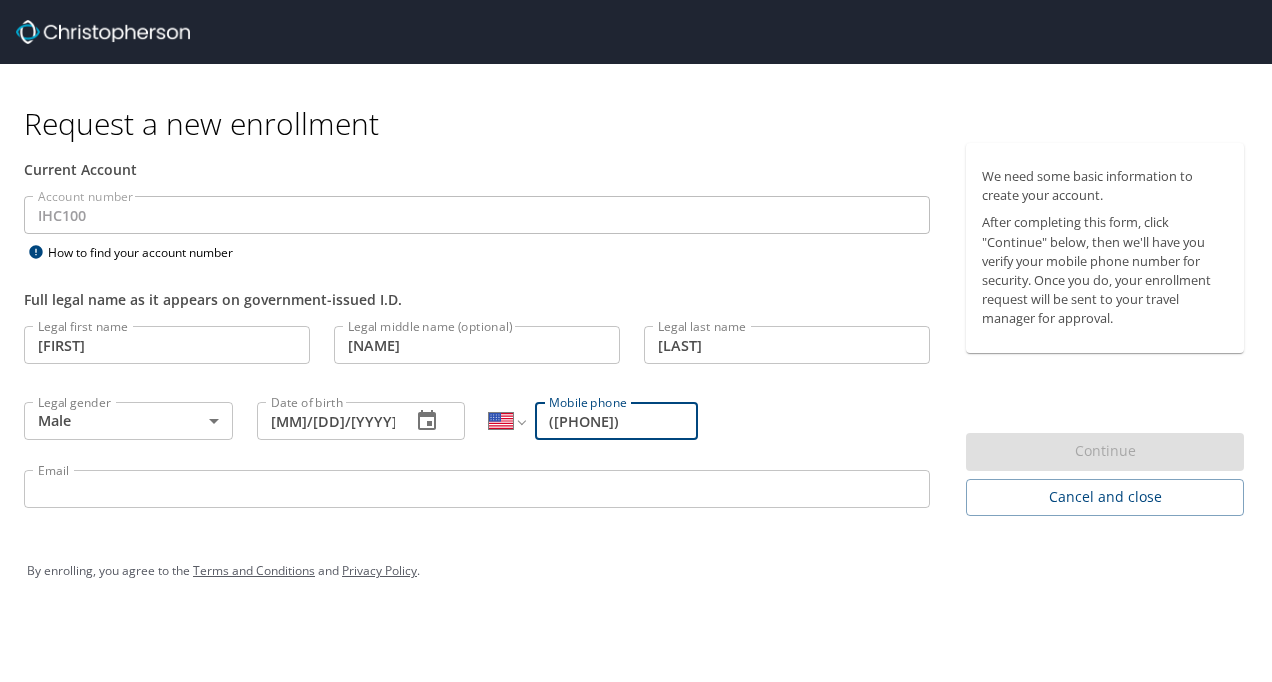 type on "(208) 206-1533" 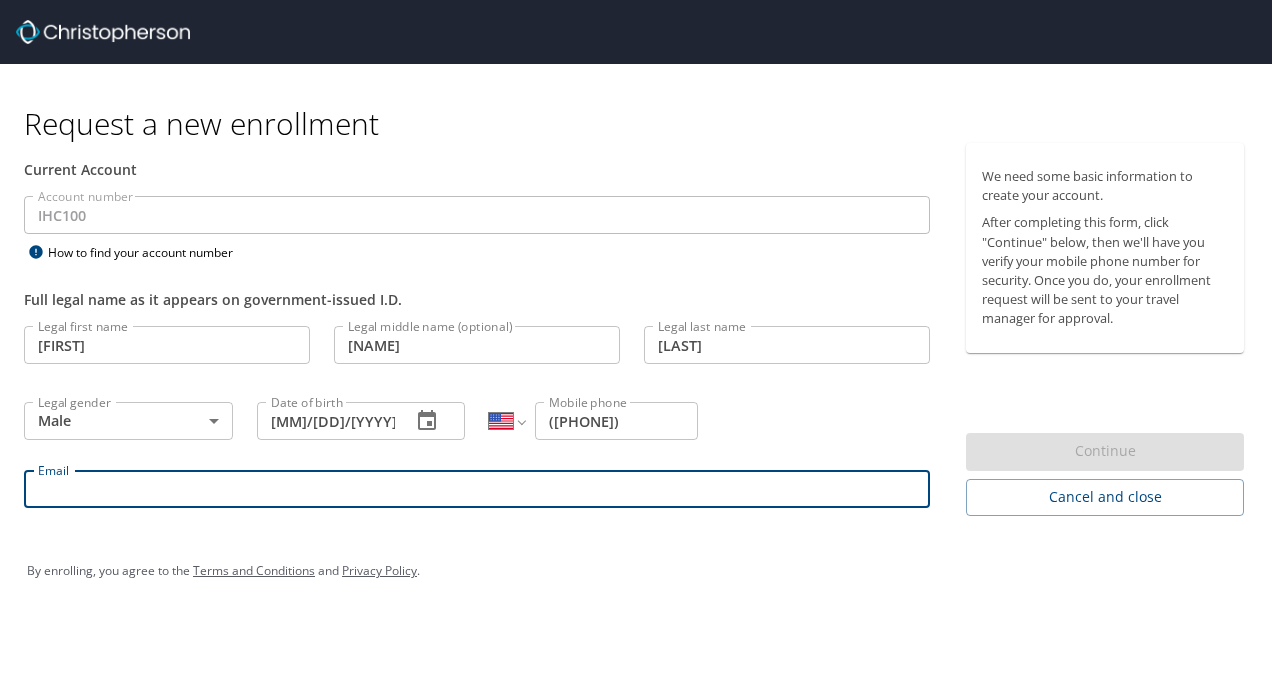 type on "john.rector@imail.org" 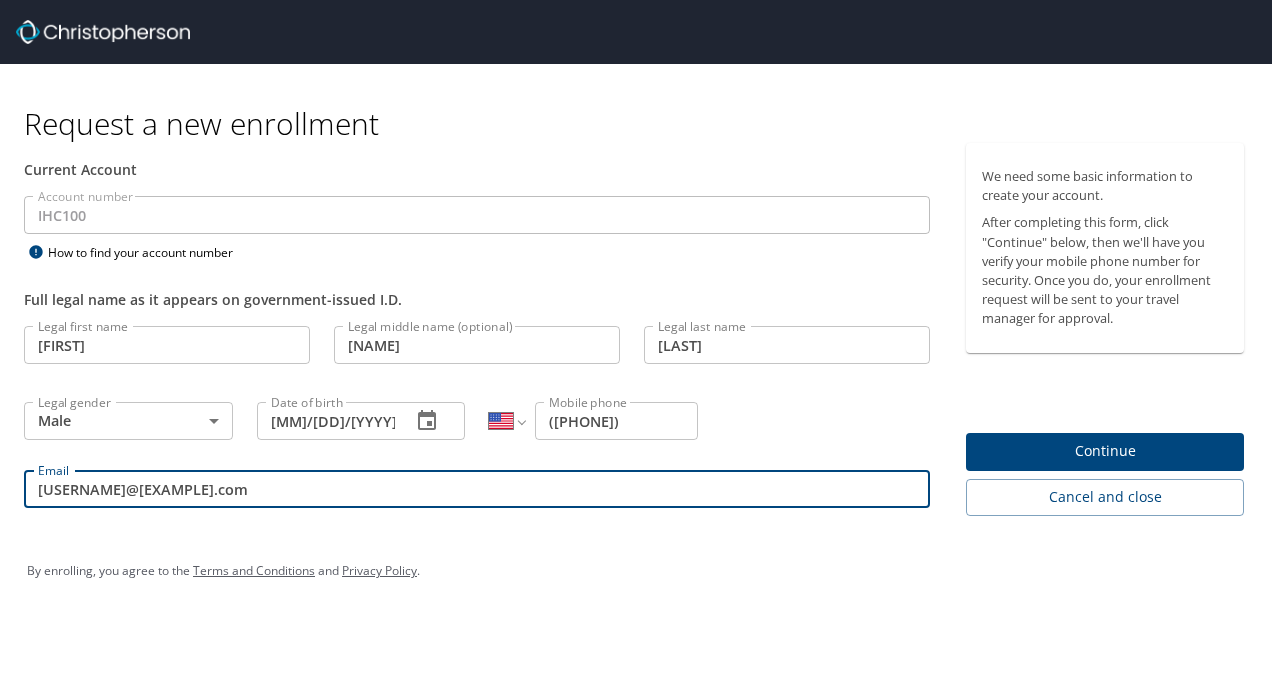 click on "Continue" at bounding box center [1105, 451] 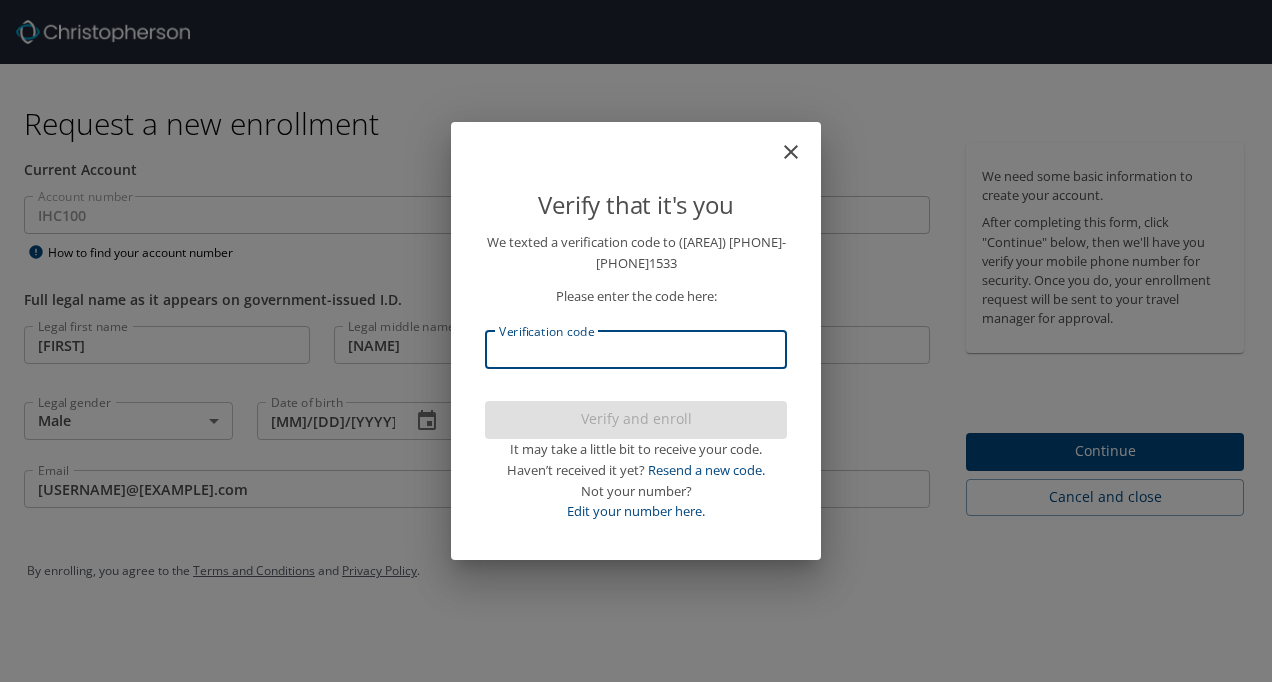 click on "Verification code" at bounding box center (636, 350) 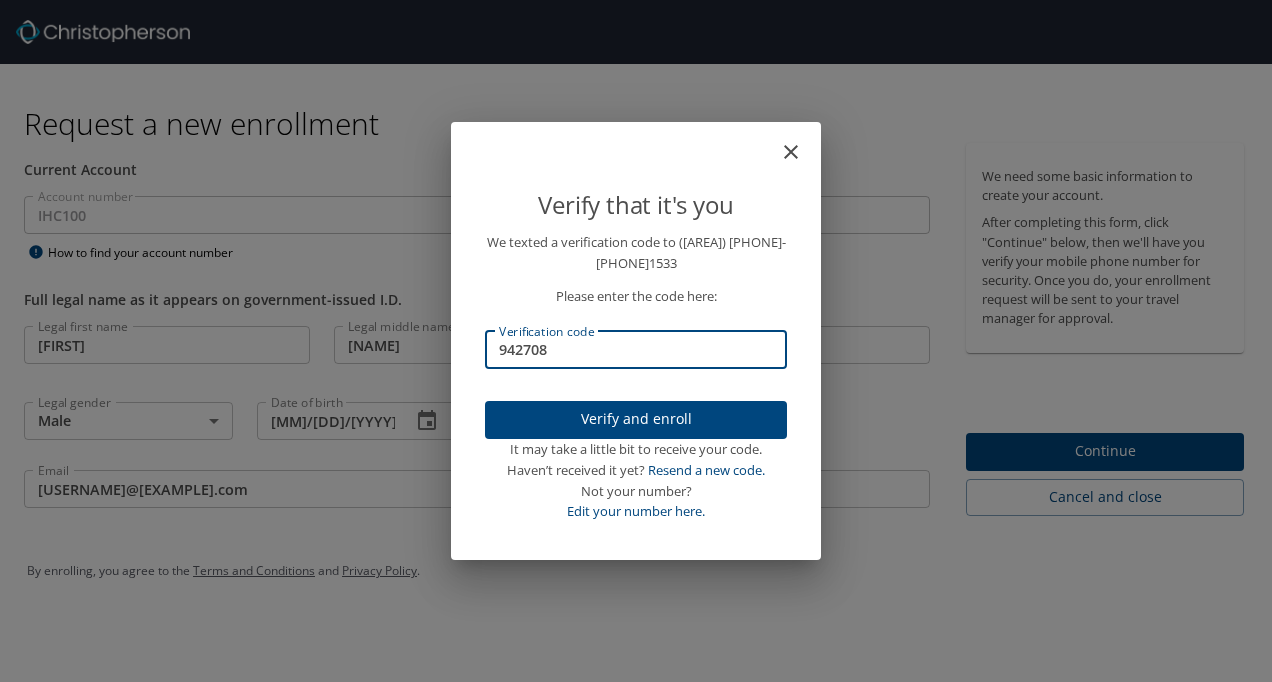 type on "942708" 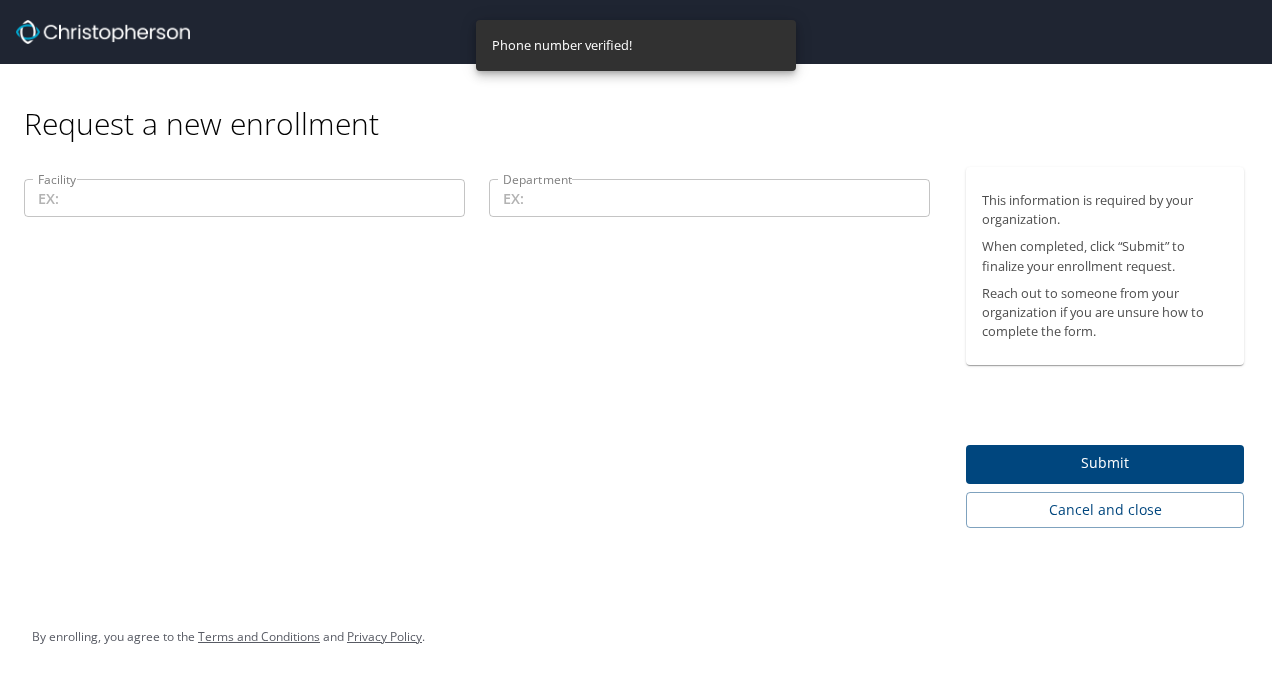 click on "Facility" at bounding box center (244, 198) 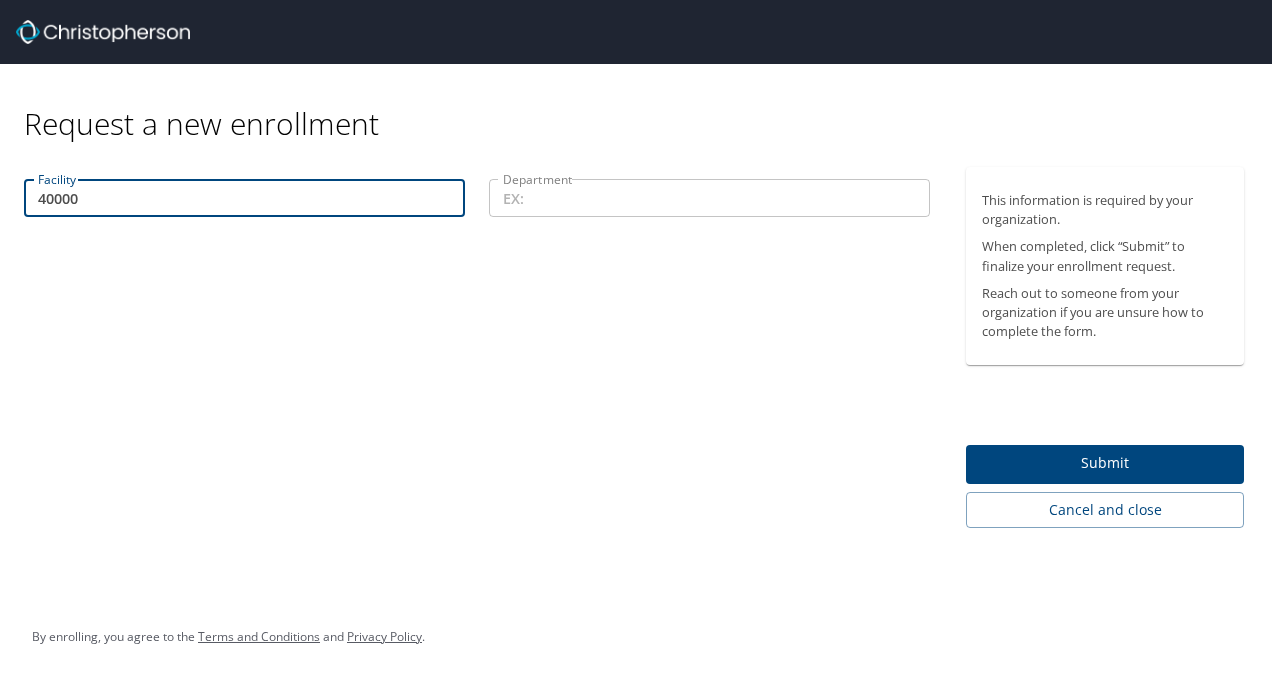 type on "40000" 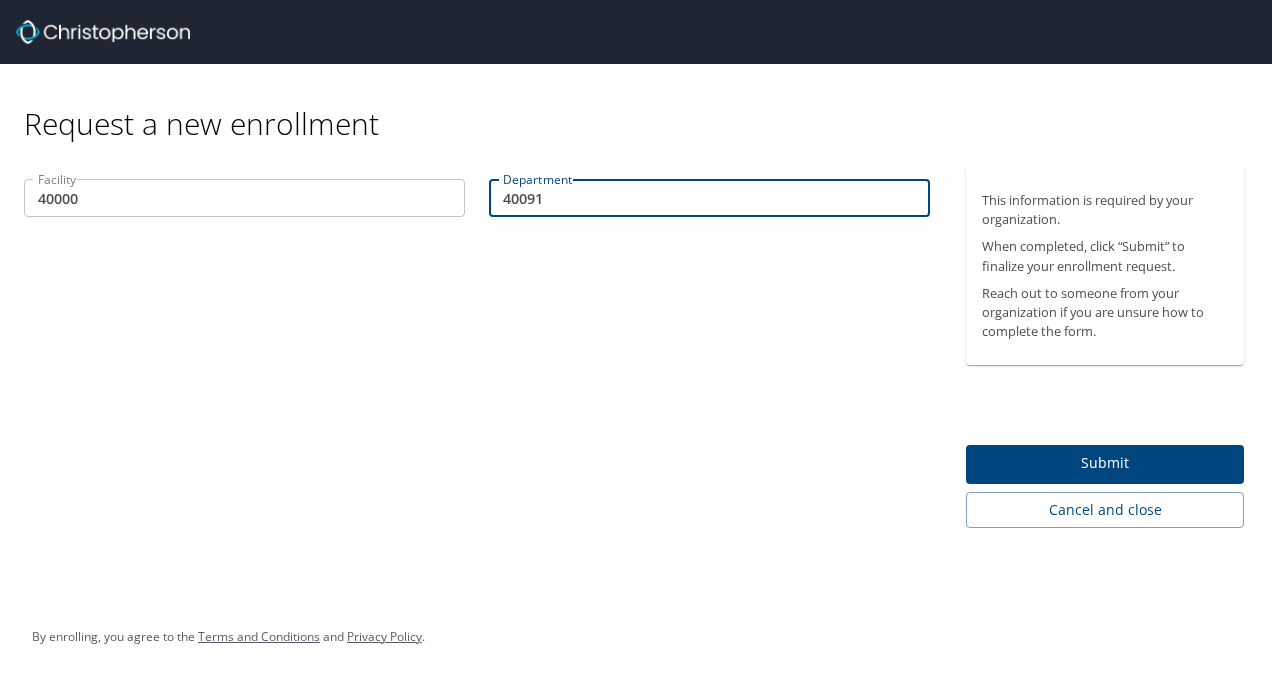 type on "40091" 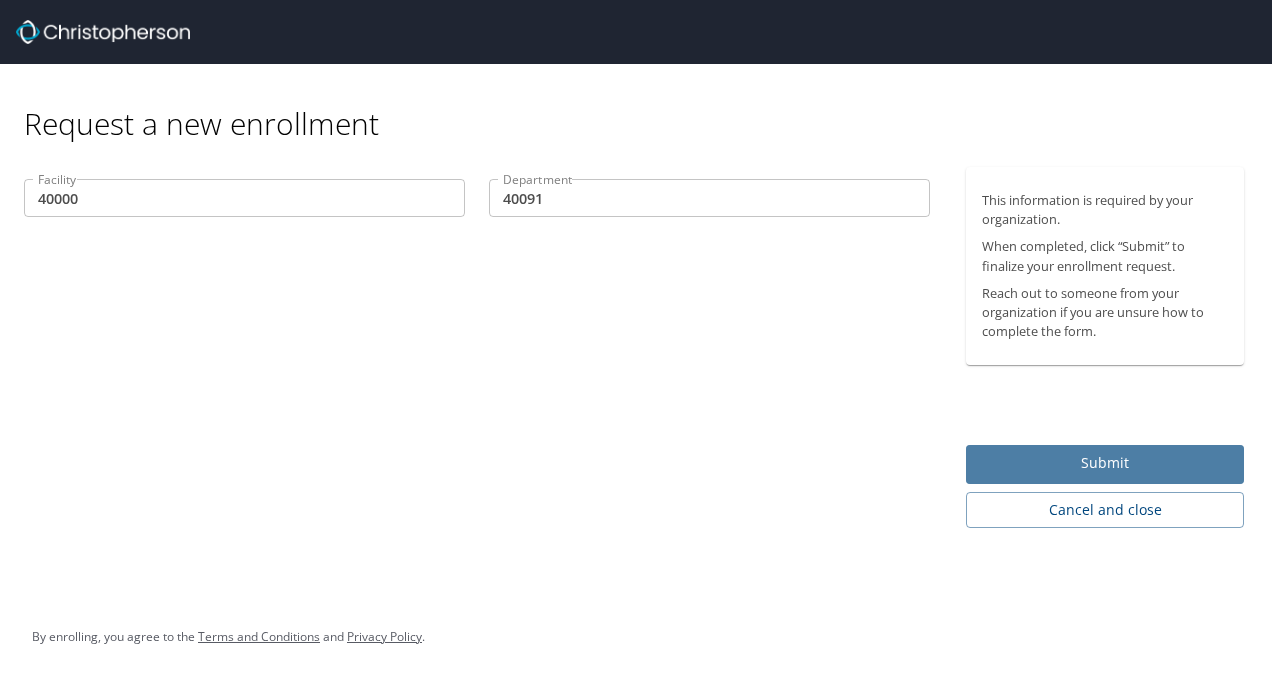 click on "Submit" at bounding box center [1105, 463] 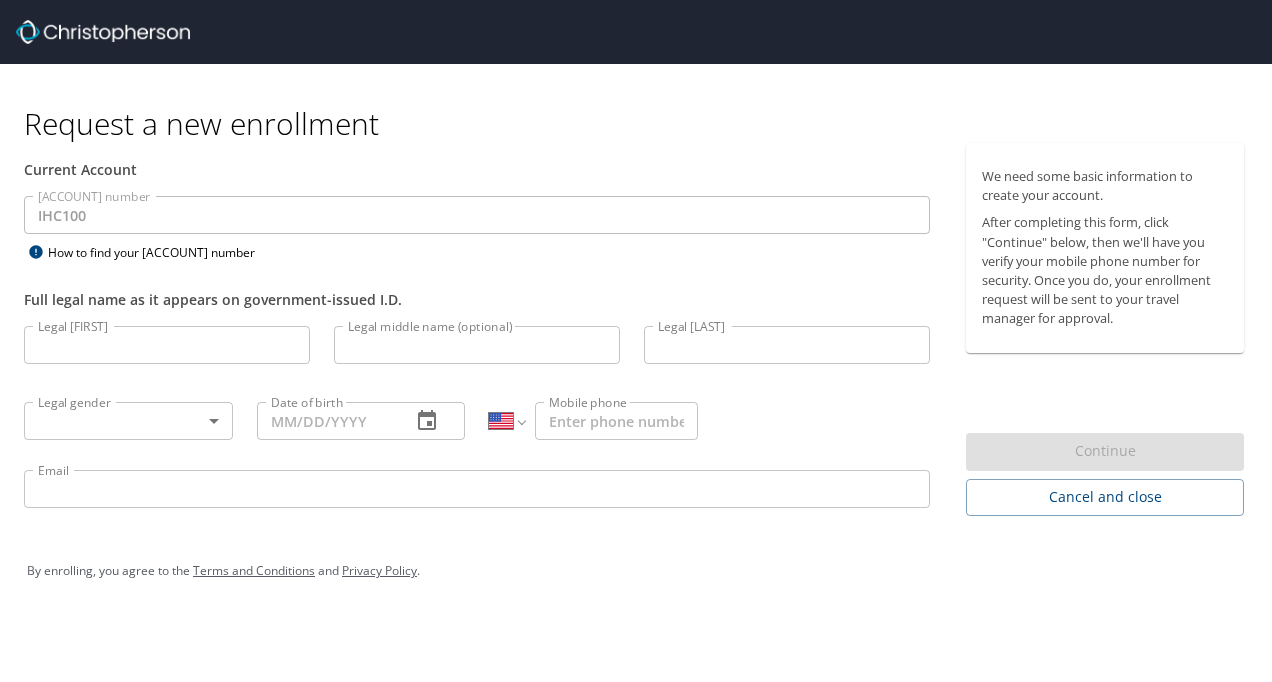 scroll, scrollTop: 0, scrollLeft: 0, axis: both 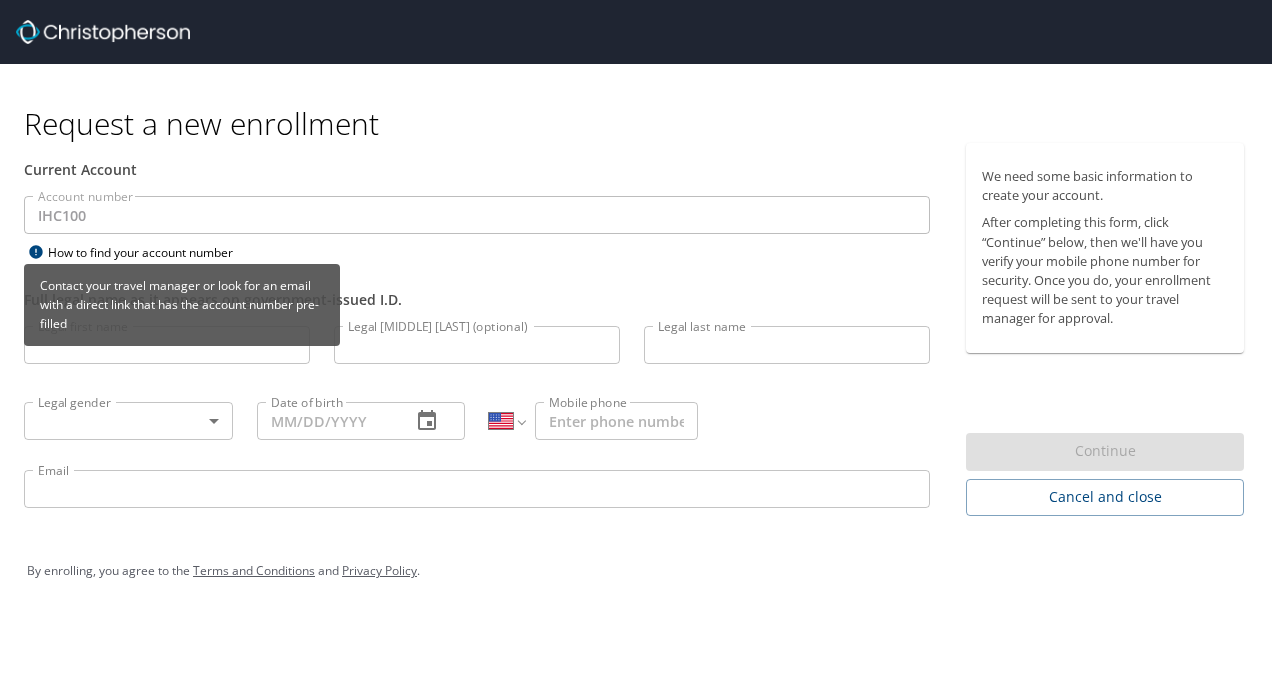 click on "Contact your travel manager or look for an email with a direct link that has the account number pre-filled" at bounding box center (182, 312) 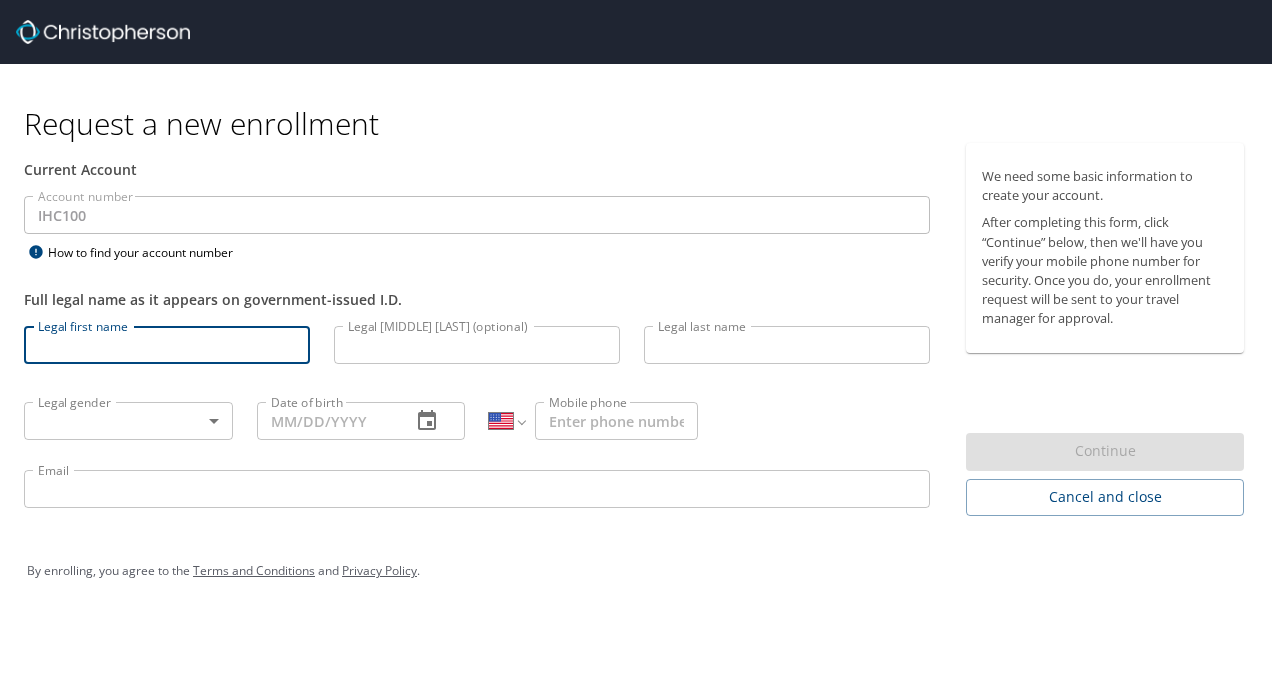 click on "Legal first name" at bounding box center [167, 345] 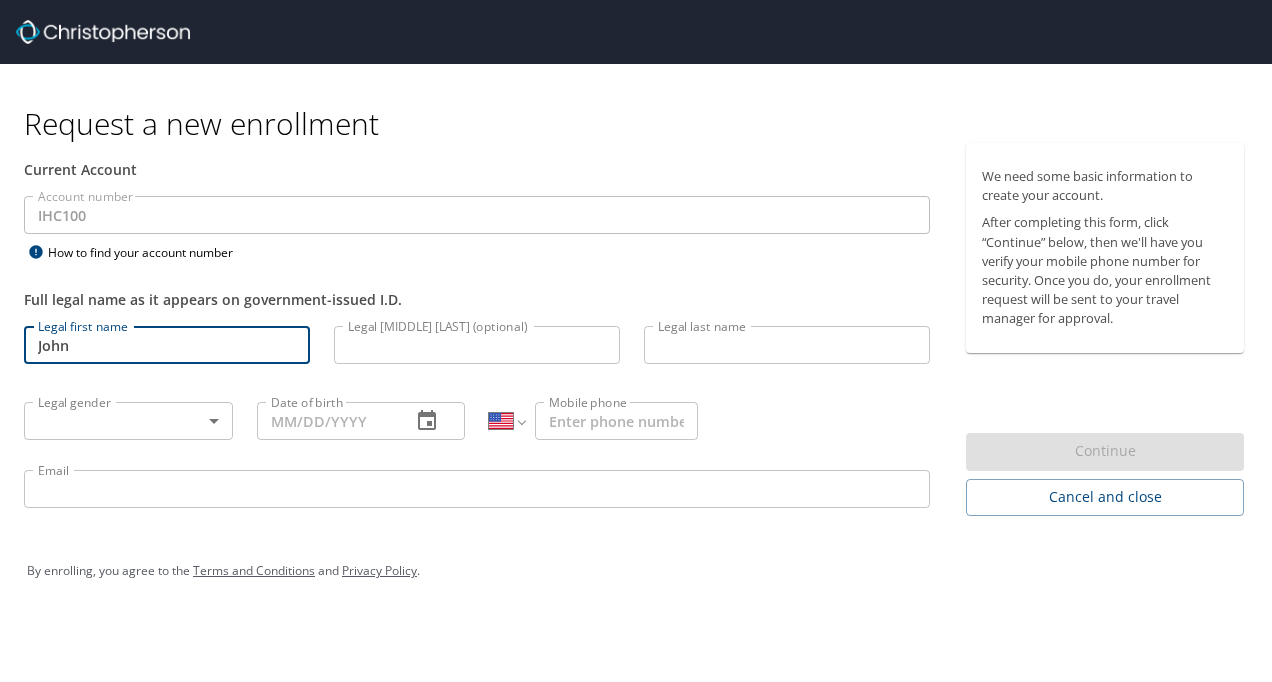 type on "[FIRST]" 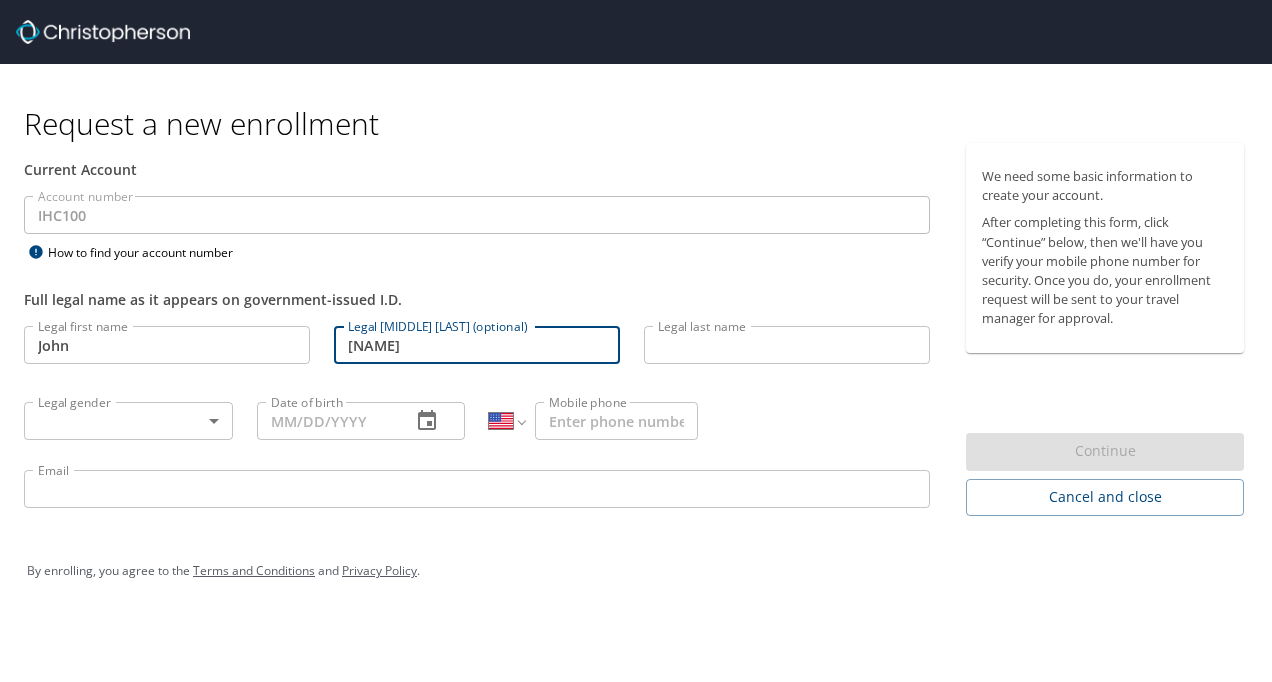 type on "[LAST]" 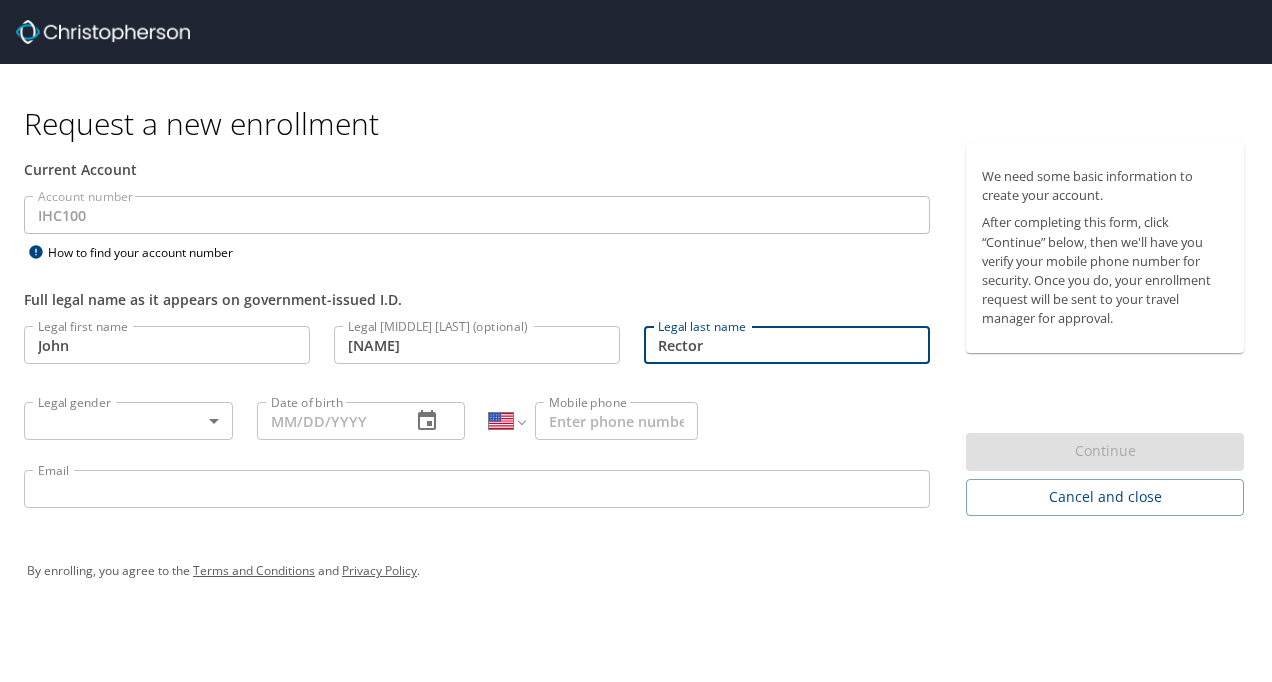 type on "[LAST]" 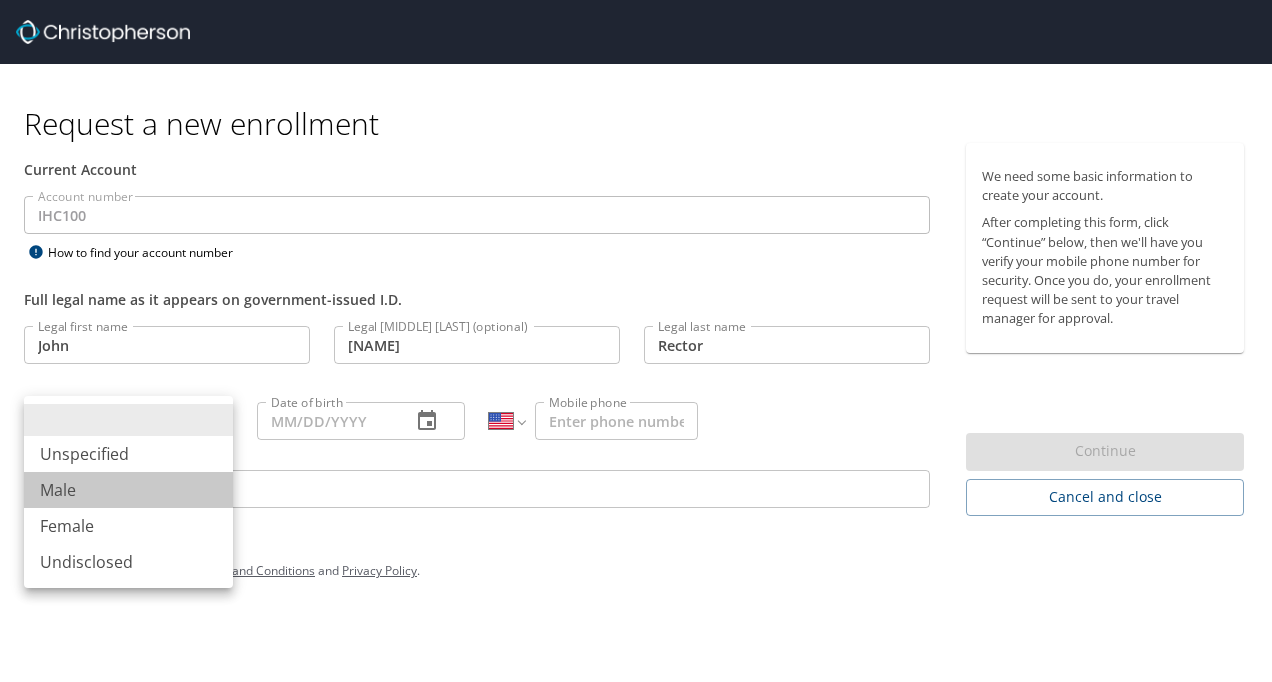 click on "Male" at bounding box center (128, 490) 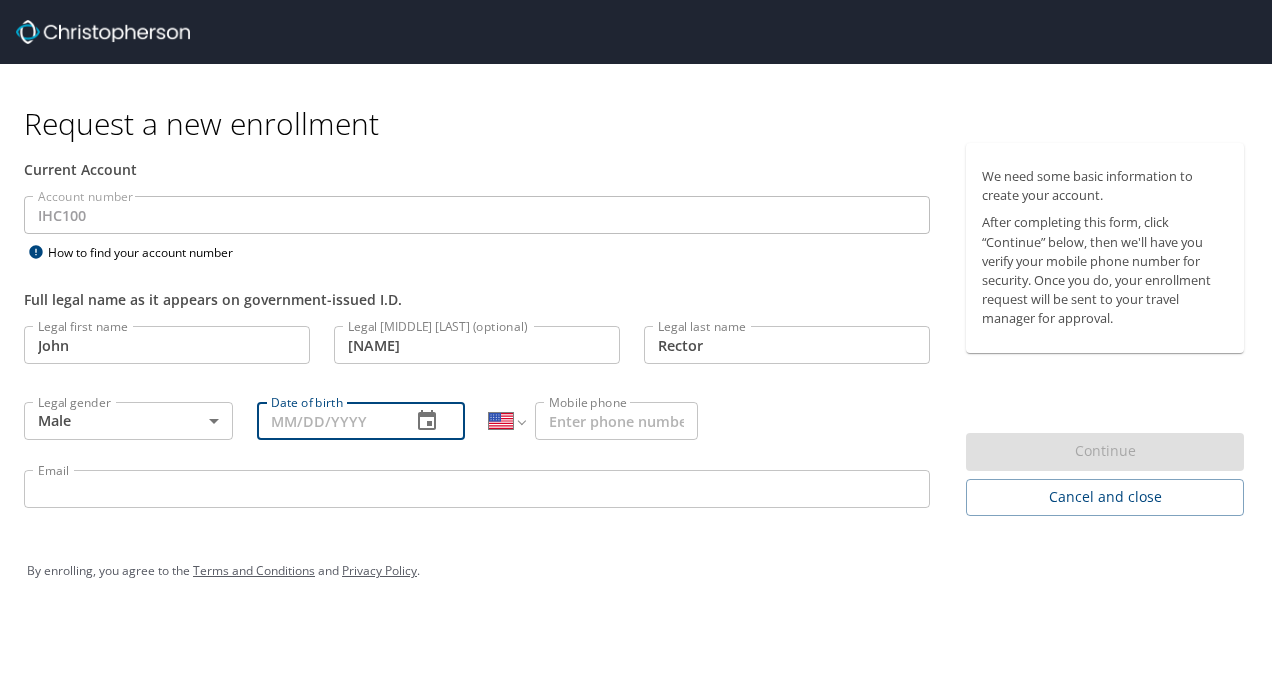 click on "Date of birth" at bounding box center (326, 421) 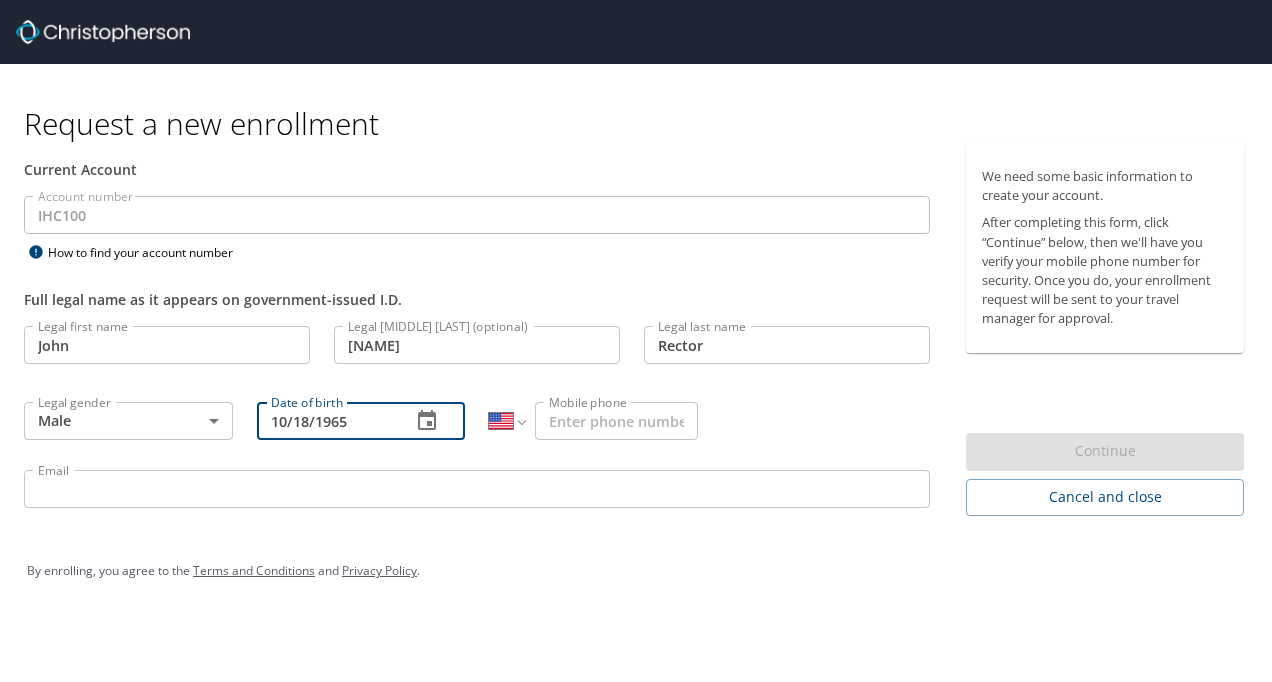 type on "[MONTH]/[DAY]/1965" 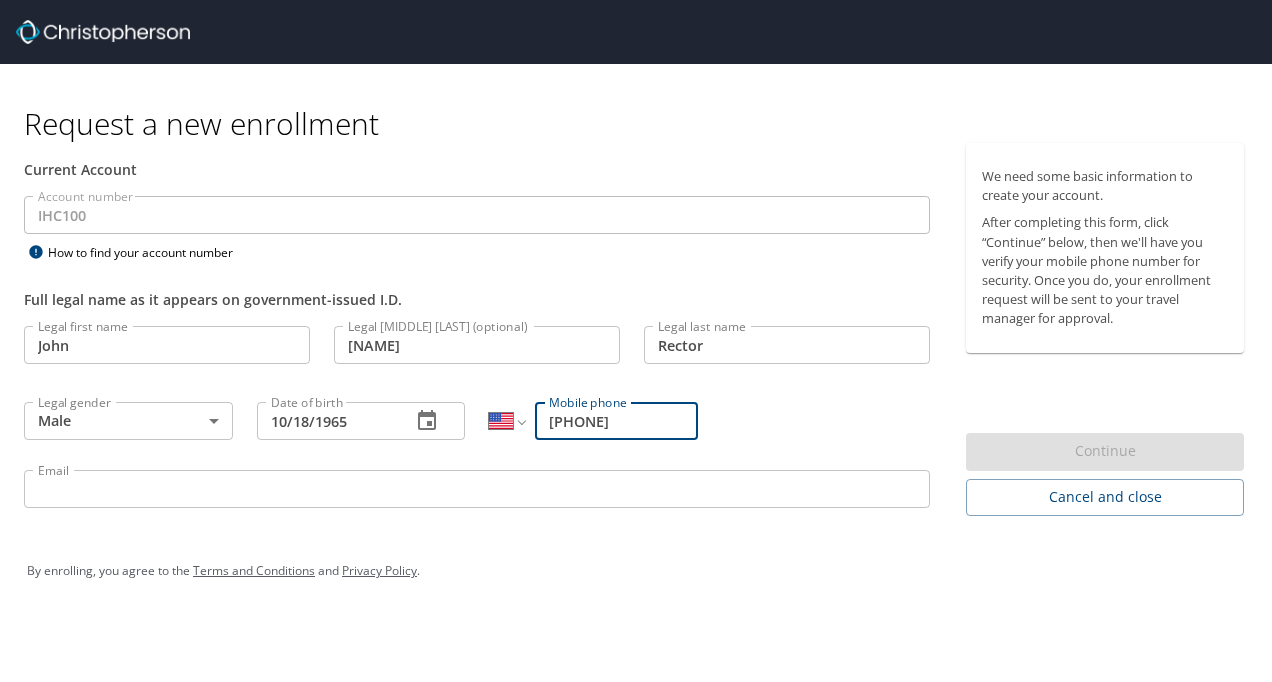 type on "([PHONE])" 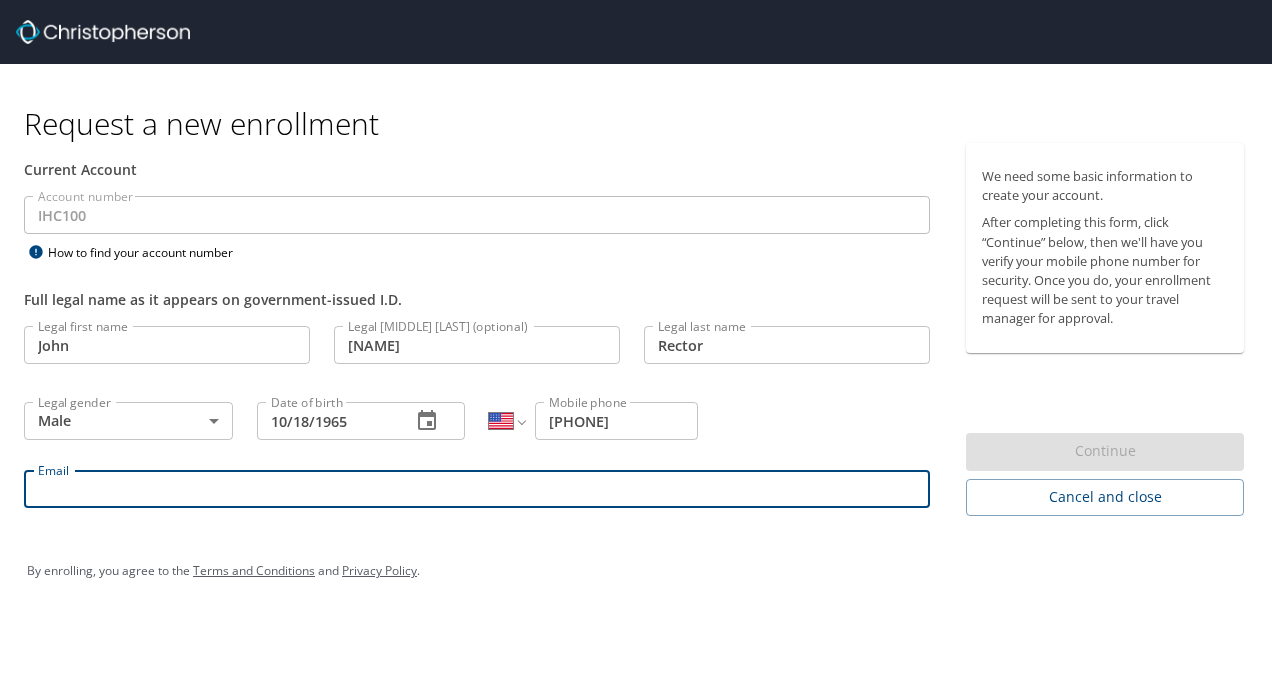 click on "Email" at bounding box center (477, 489) 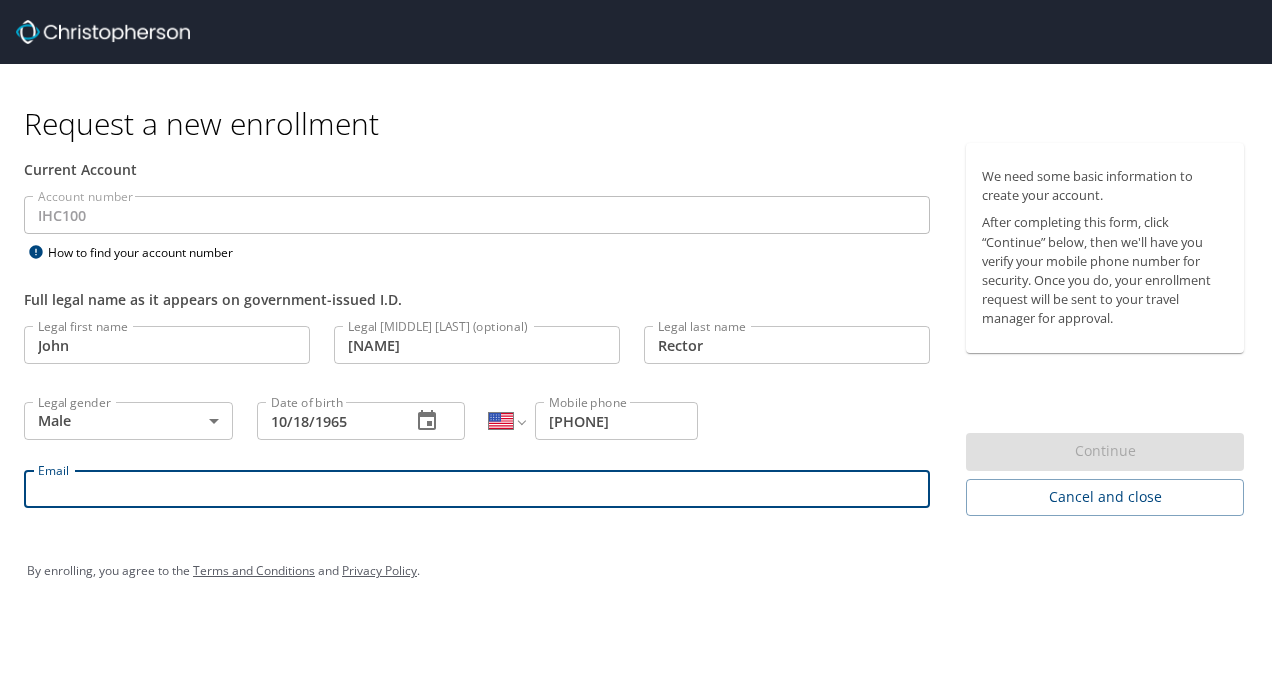 type on "[EMAIL]" 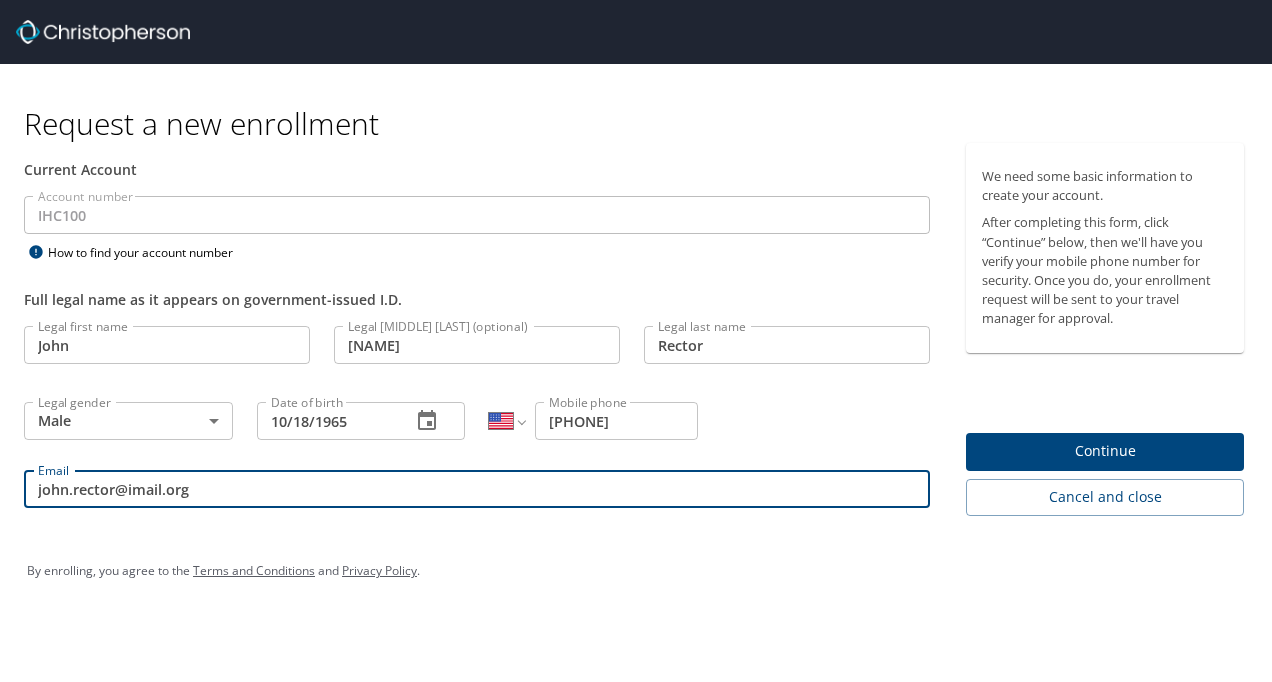 click on "Continue" at bounding box center [1105, 451] 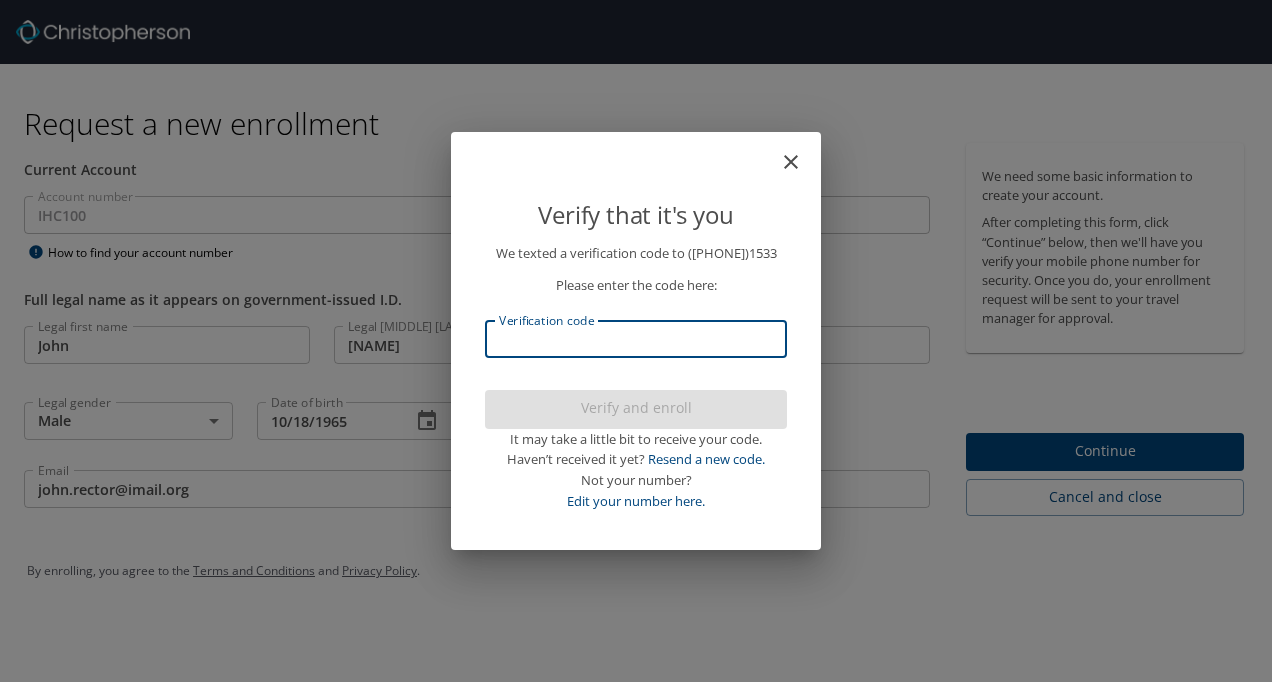 click on "Verification code" at bounding box center [636, 339] 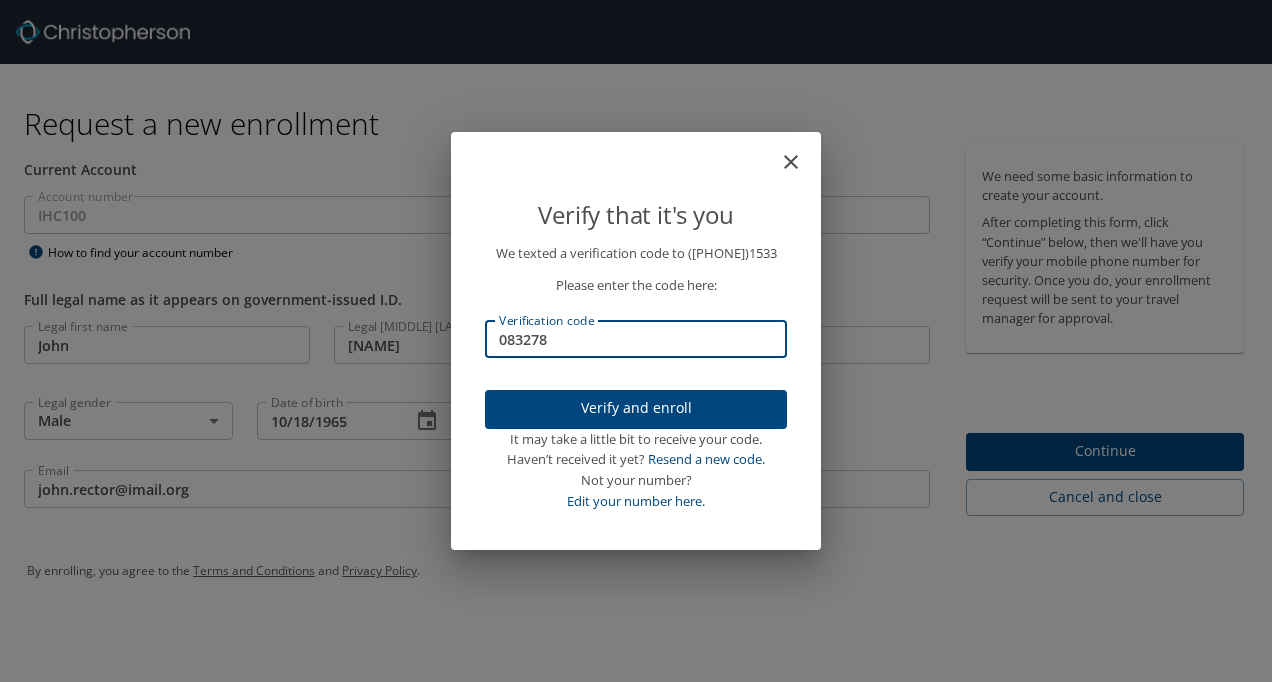 type on "083278" 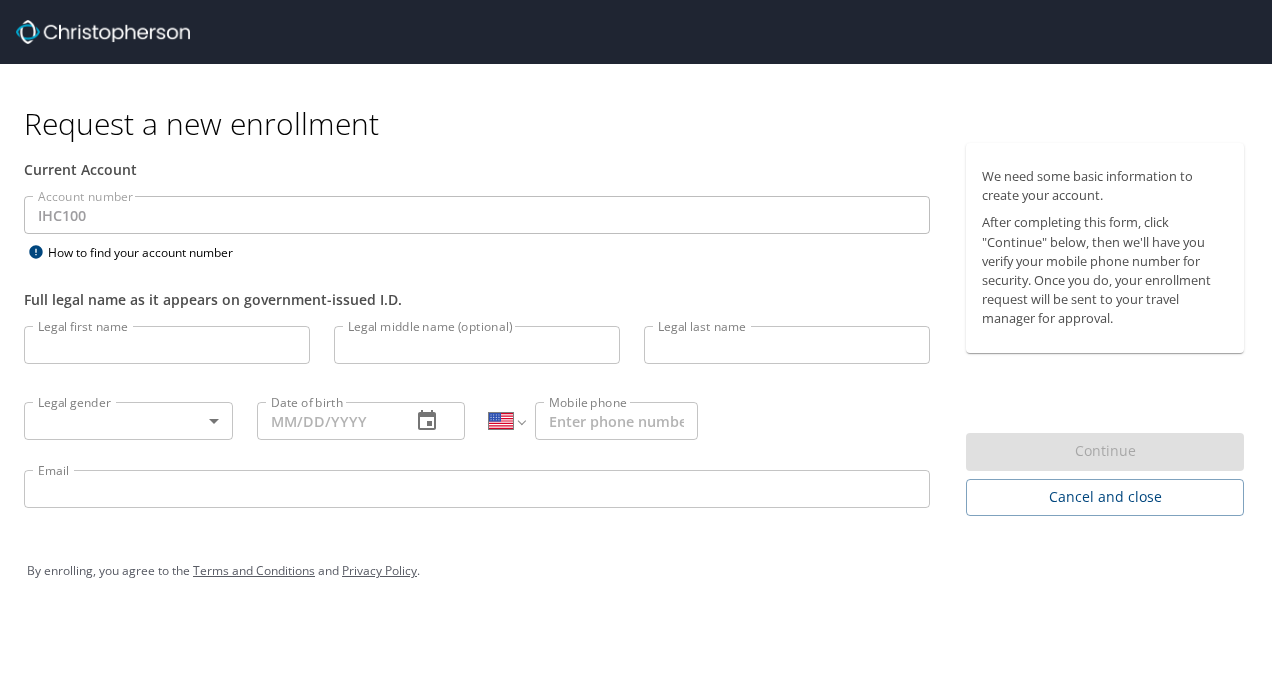 scroll, scrollTop: 0, scrollLeft: 0, axis: both 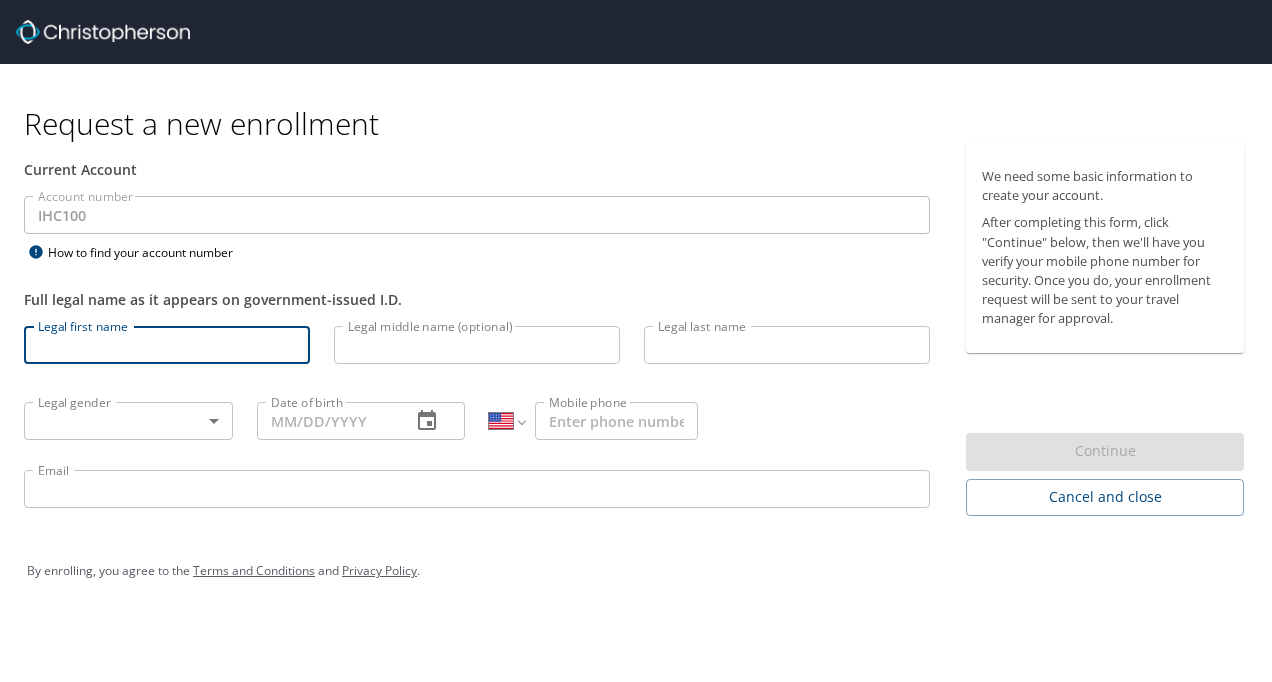 click on "Legal first name" at bounding box center [167, 345] 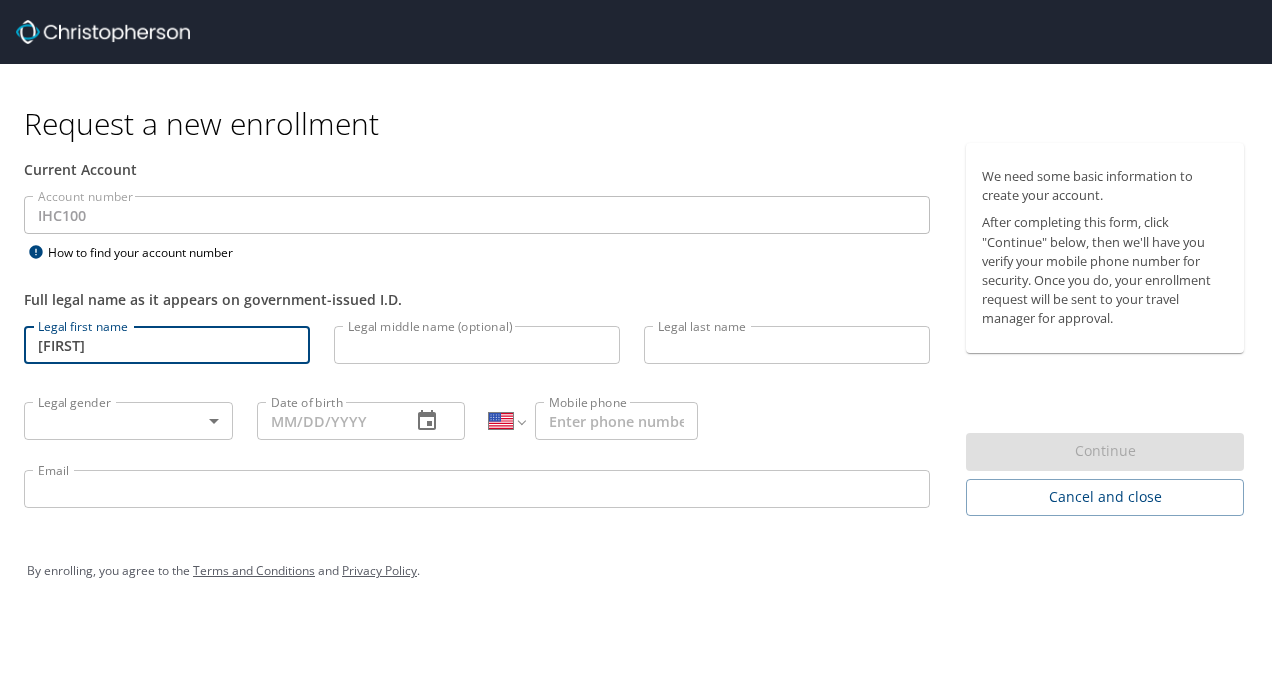 type on "[FIRST]" 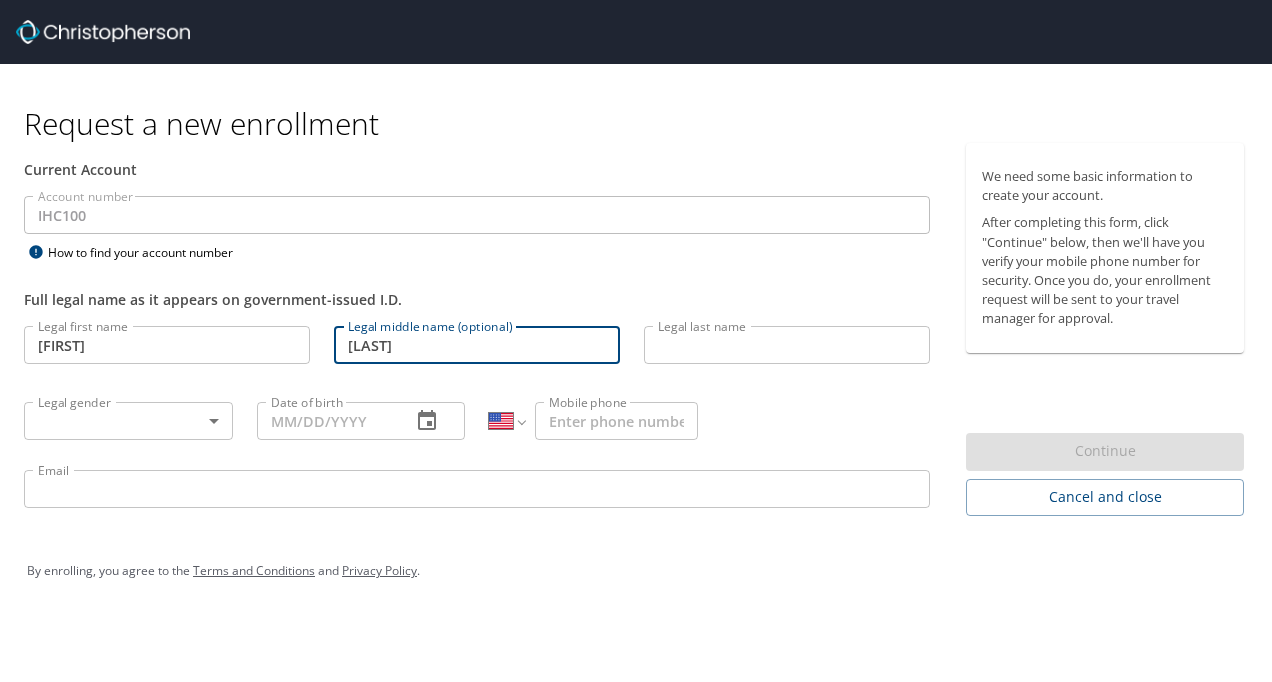 type on "[LAST]" 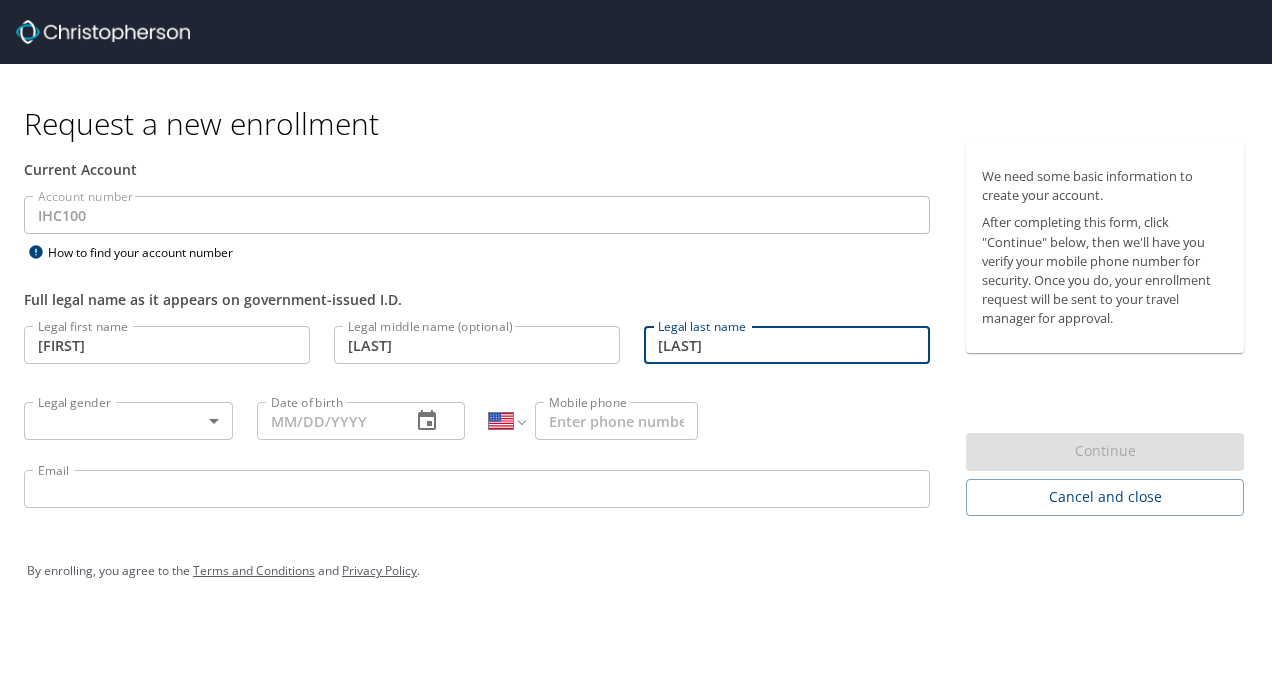 type on "[LAST]" 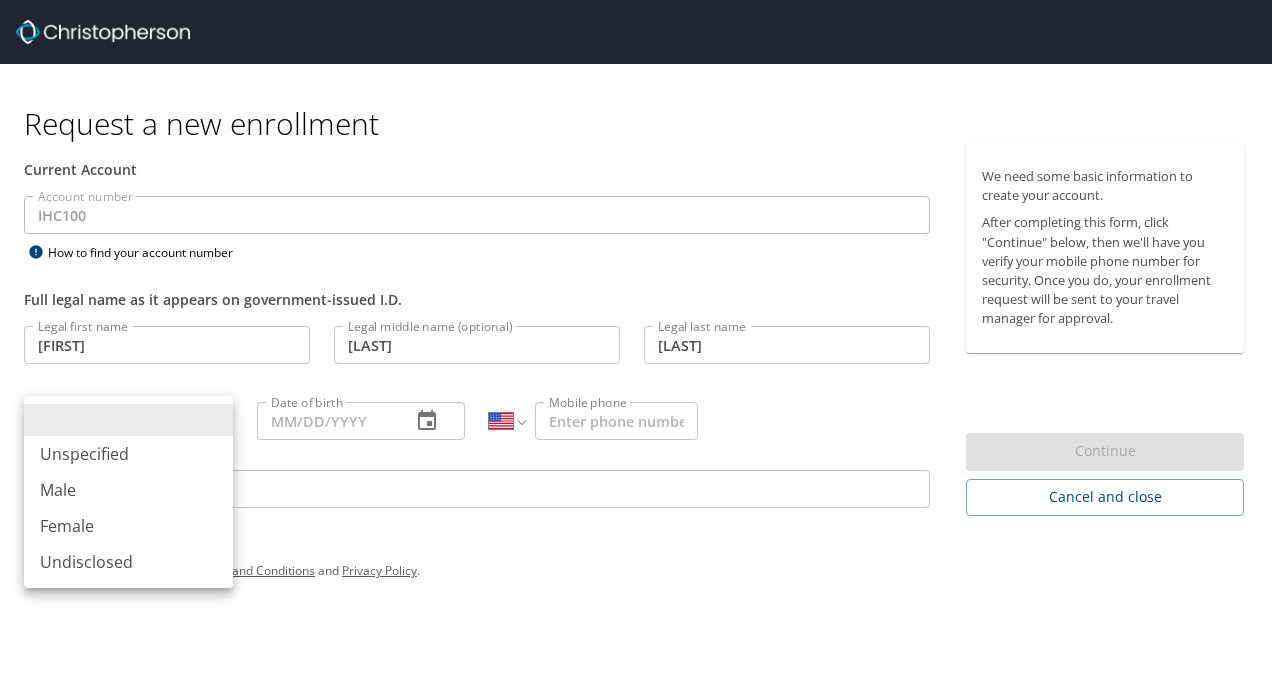 click on "Request a new enrollment Current Account Account number IHC100 Account number  How to find your account number Full legal name as it appears on government-issued I.D. Legal first name John Legal first name Legal middle name (optional) Marcus Legal middle name (optional) Legal last name Rector Legal last name Legal gender ​ Legal gender Date of birth Date of birth International Afghanistan Åland Islands Albania Algeria American Samoa Andorra Angola Anguilla Antigua and Barbuda Argentina Armenia Aruba Ascension Island Australia Austria Azerbaijan Bahamas Bahrain Bangladesh Barbados Belarus Belgium Belize Benin Bermuda Bhutan Bolivia Bonaire, Sint Eustatius and Saba Bosnia and Herzegovina Botswana Brazil British Indian Ocean Territory Brunei Darussalam Bulgaria Burkina Faso Burma Burundi Cambodia Cameroon Canada Cape Verde Cayman Islands Central African Republic Chad Chile China Christmas Island Cocos (Keeling) Islands Colombia Comoros Congo Congo, Democratic Republic of the Cook Islands Costa Rica Croatia" at bounding box center (636, 341) 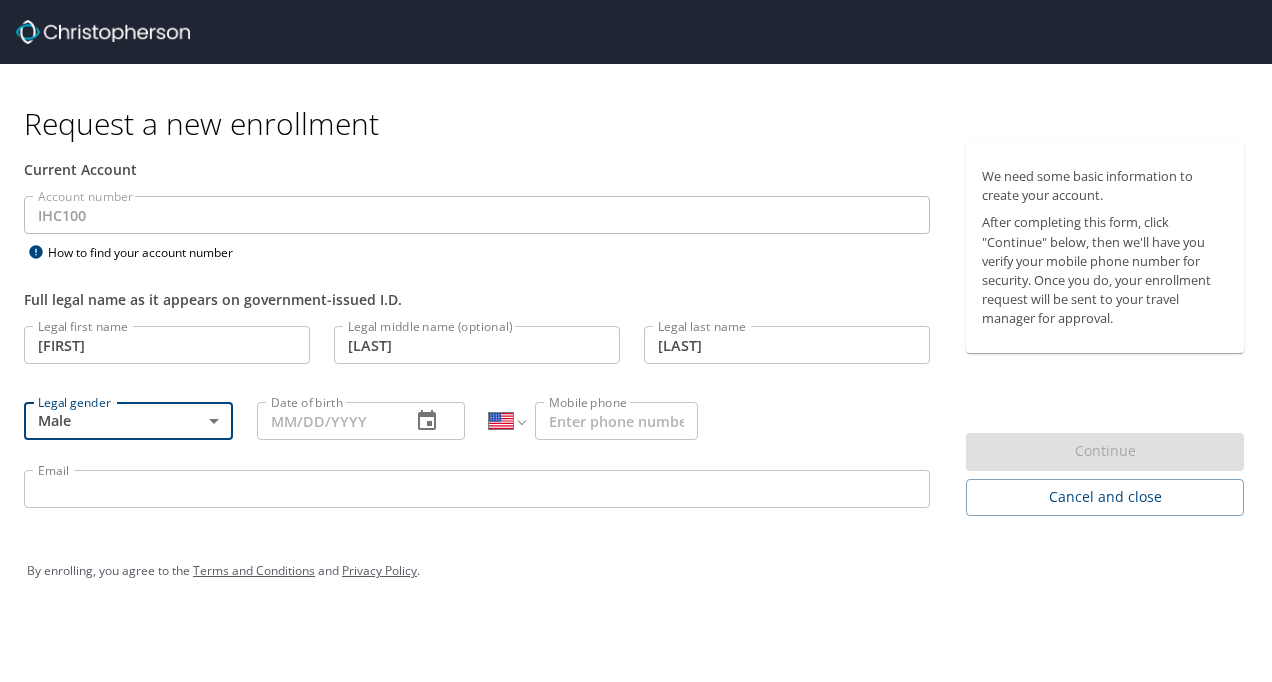 click on "Date of birth" at bounding box center (326, 421) 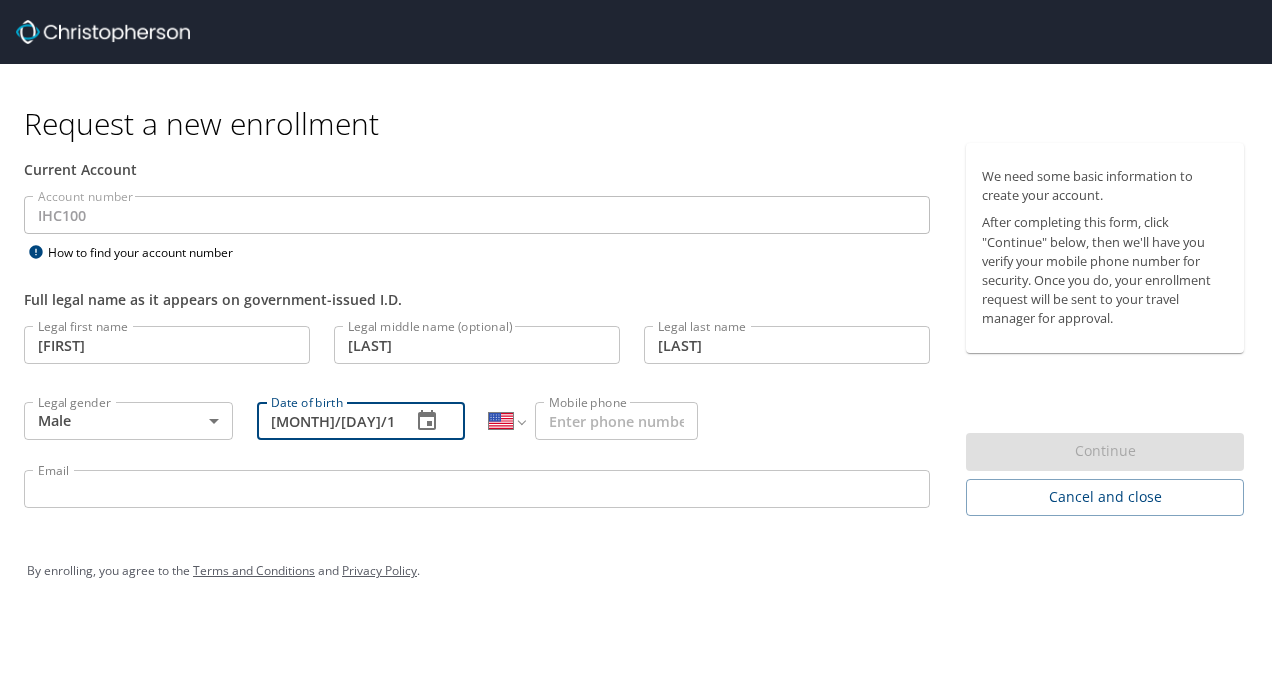 type on "[MONTH]/[DAY]/1965" 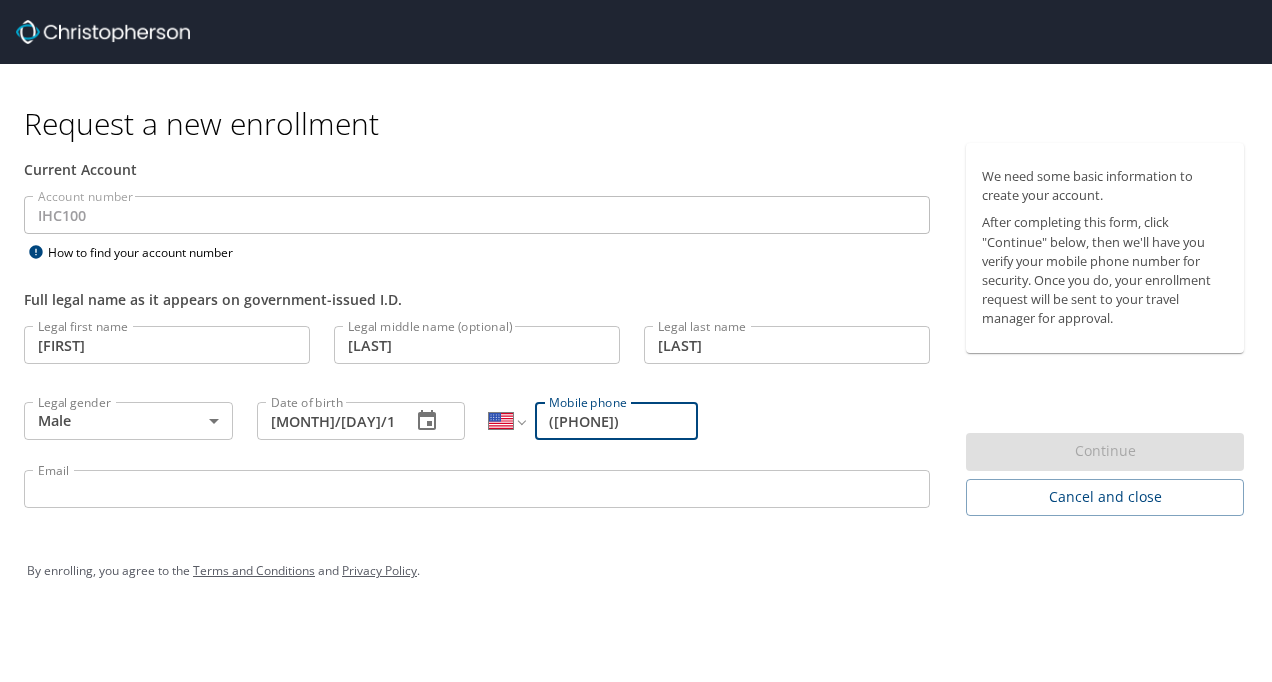 type on "([PHONE])" 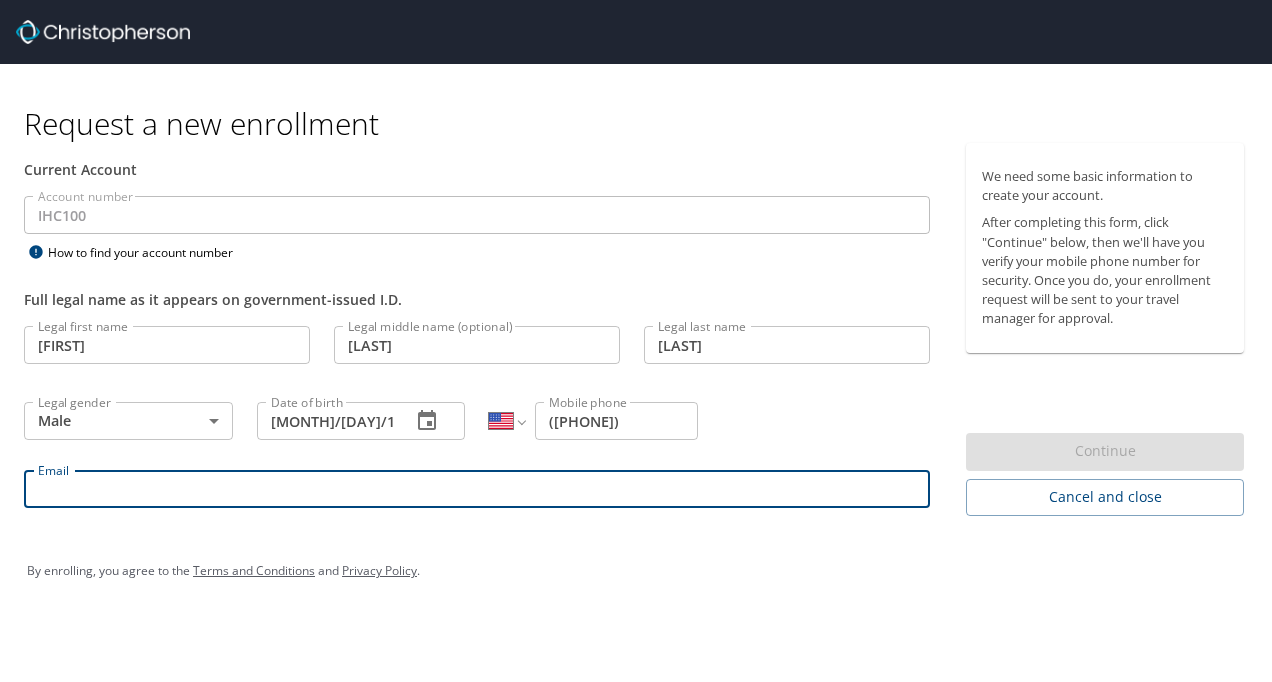 click on "Email" at bounding box center [477, 489] 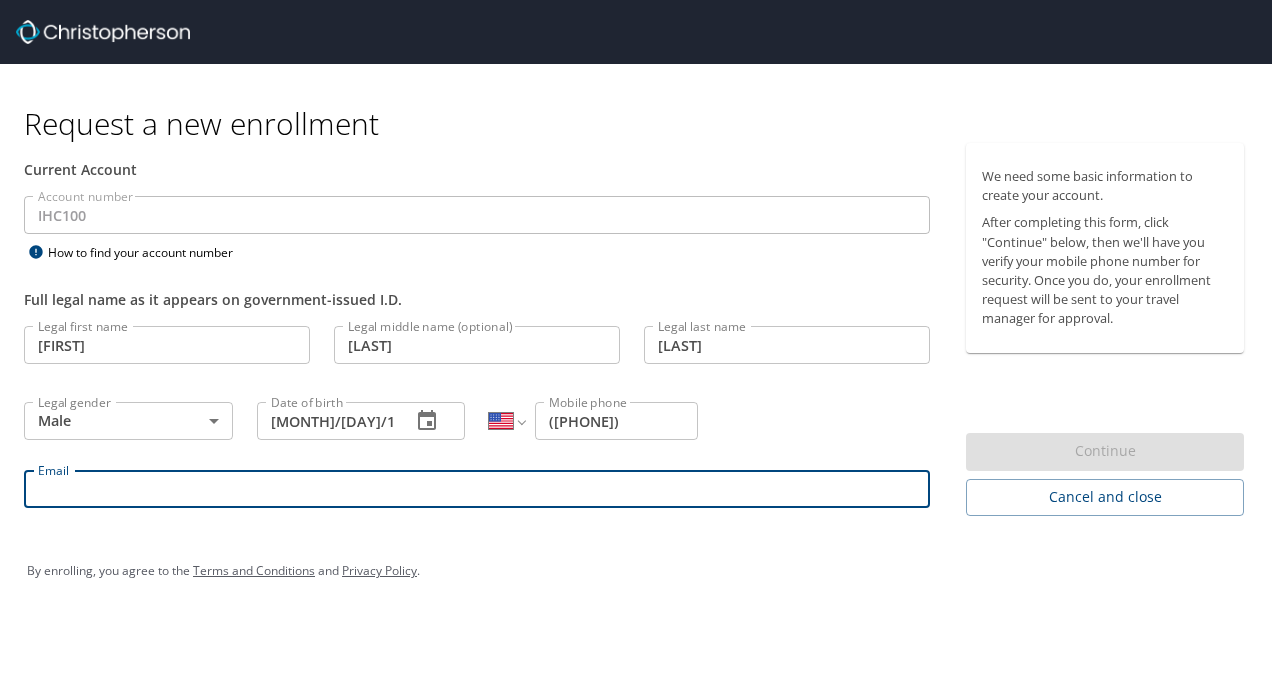 type on "[EMAIL]" 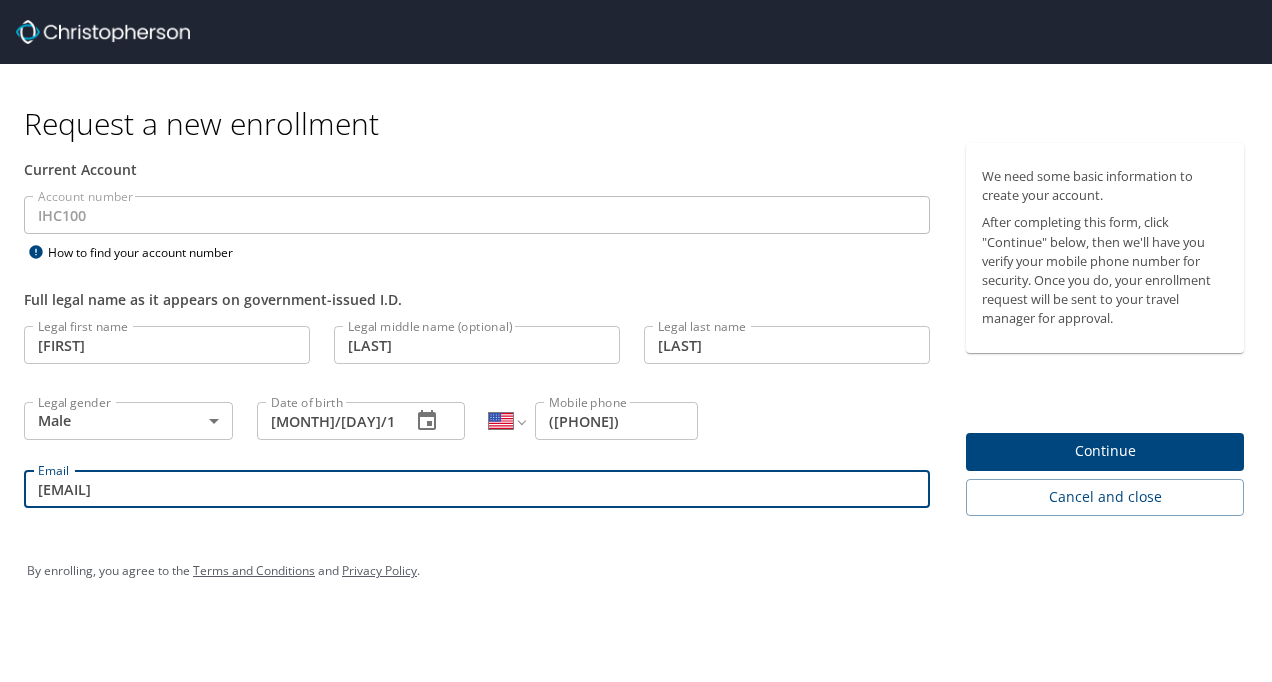 click on "Continue" at bounding box center (1105, 451) 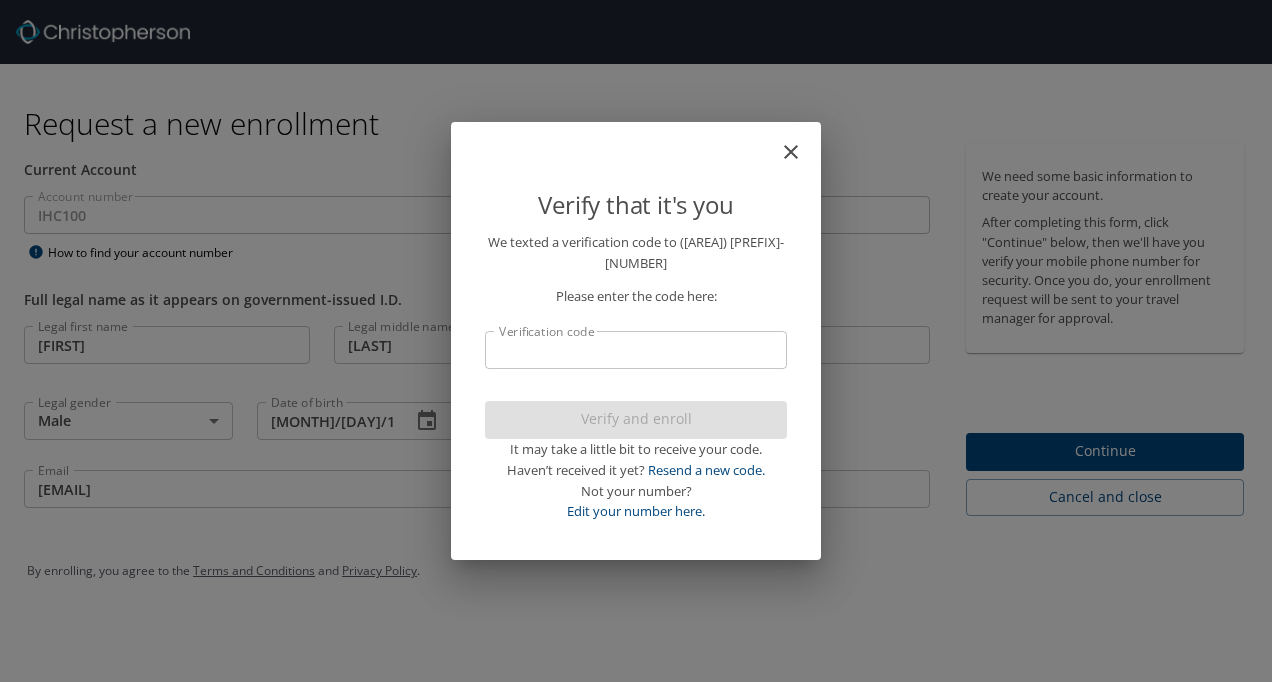 click on "Verification code" at bounding box center [636, 350] 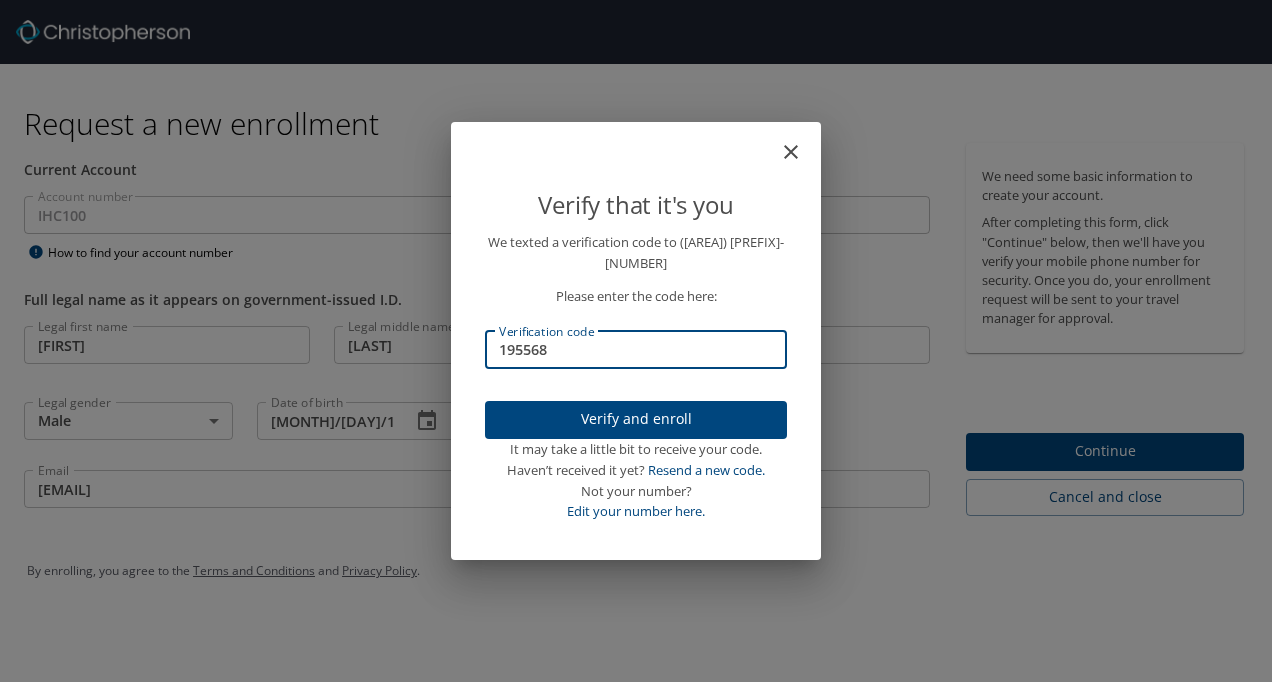type on "195568" 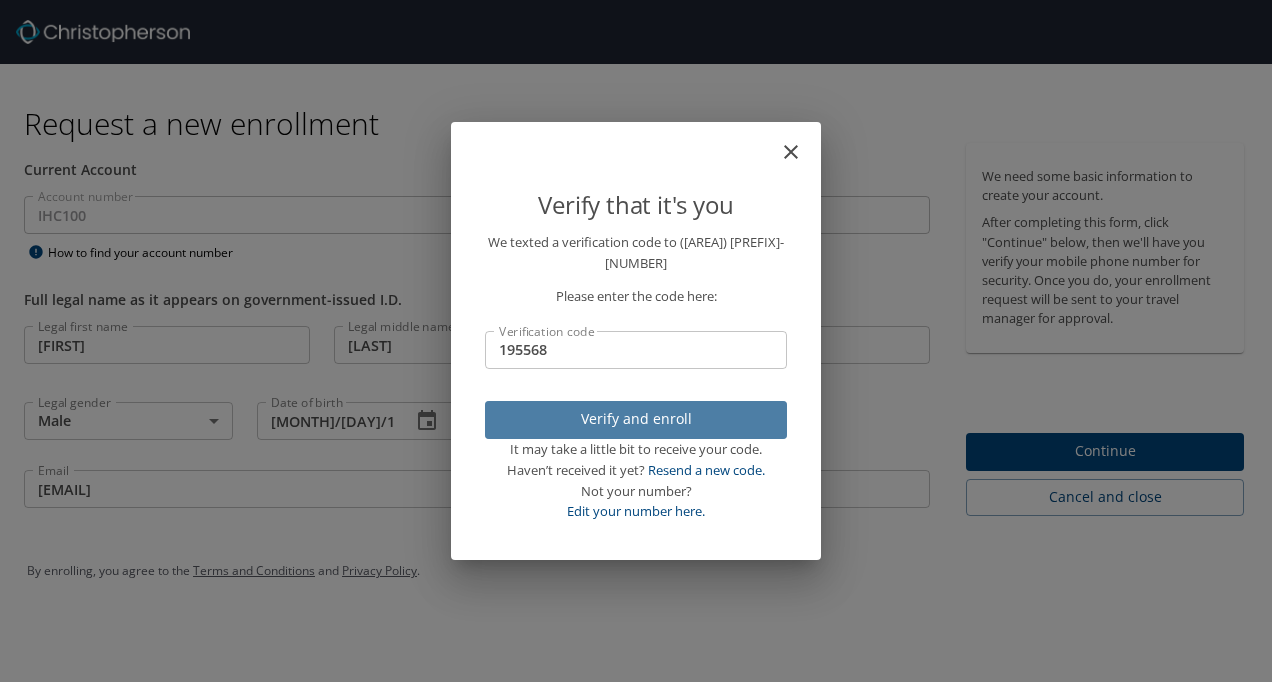 click on "Verify and enroll" at bounding box center [636, 419] 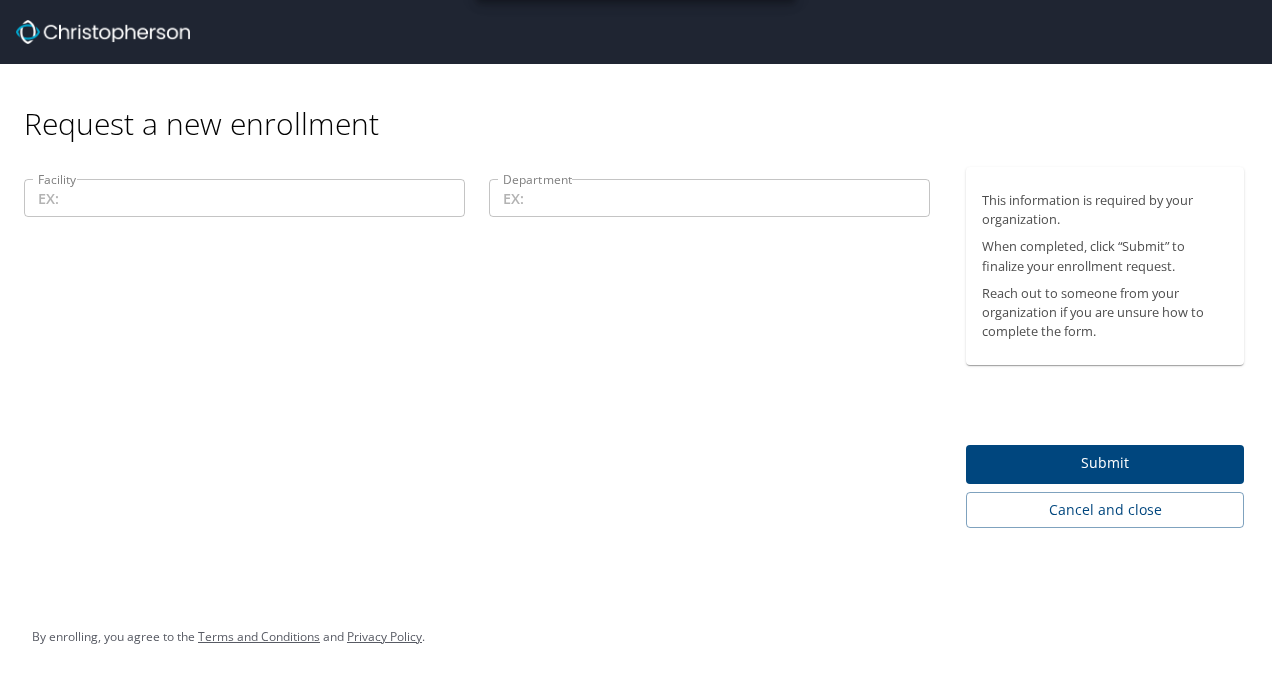 click on "Facility" at bounding box center [244, 198] 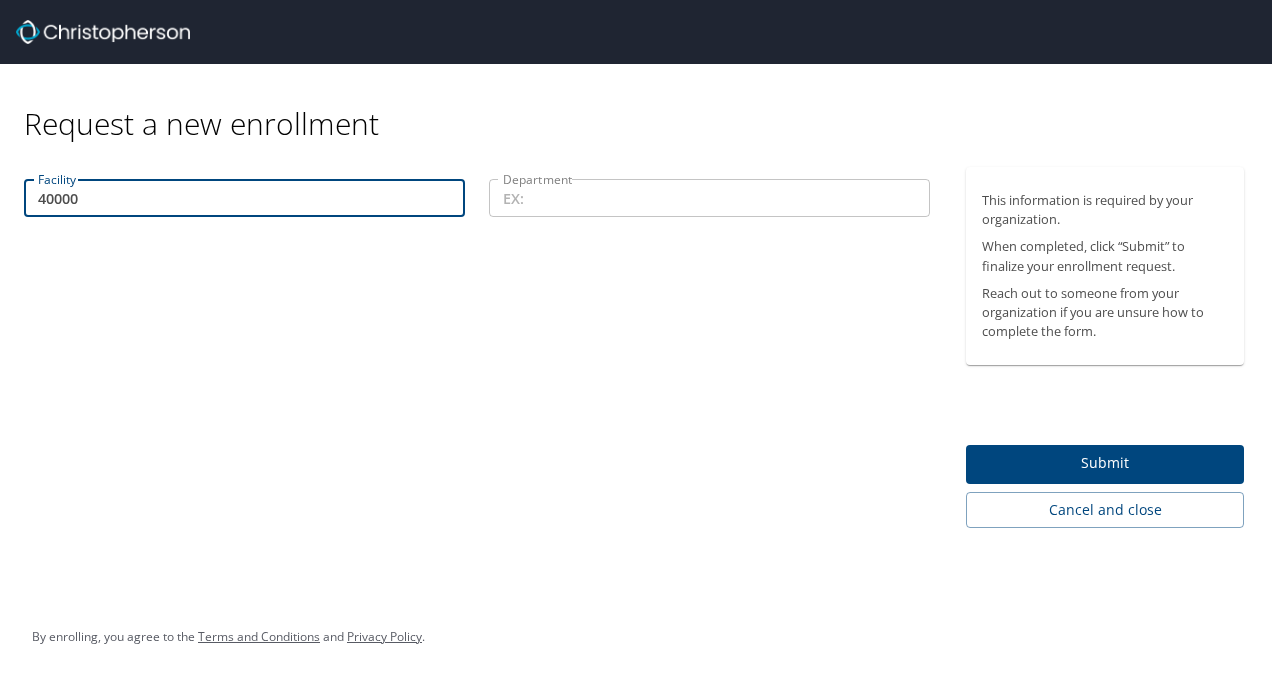 type on "40000" 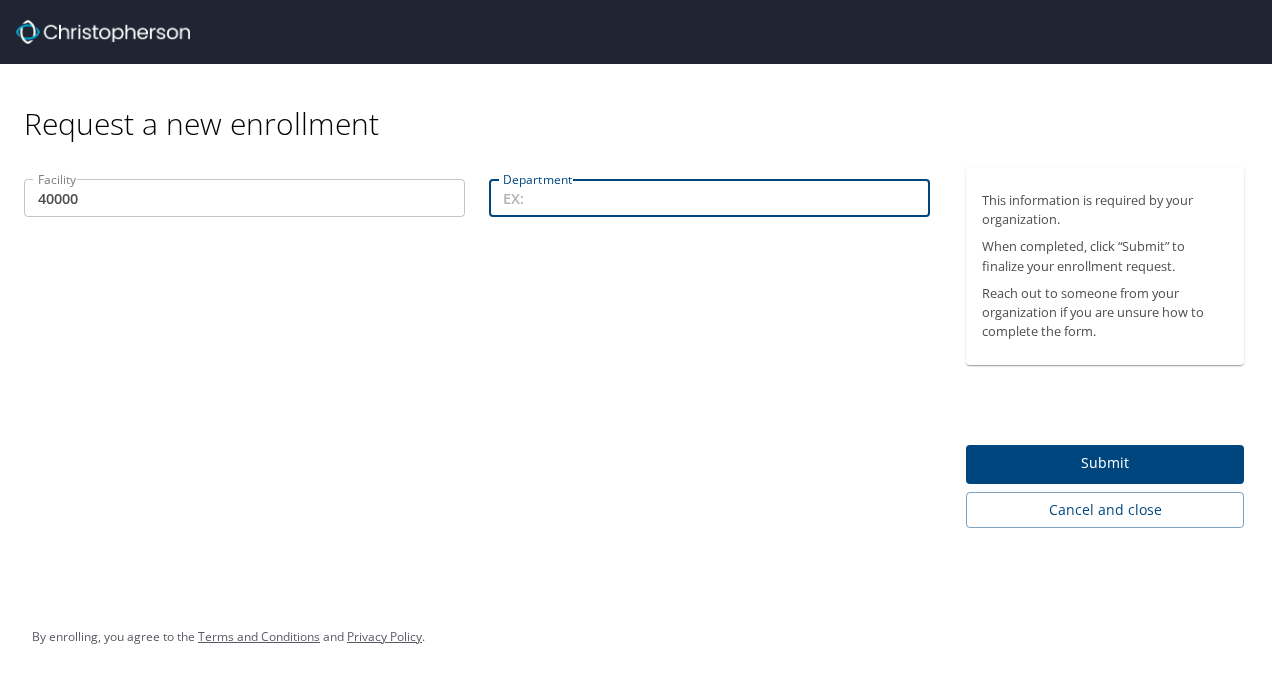 click on "Department" at bounding box center [709, 198] 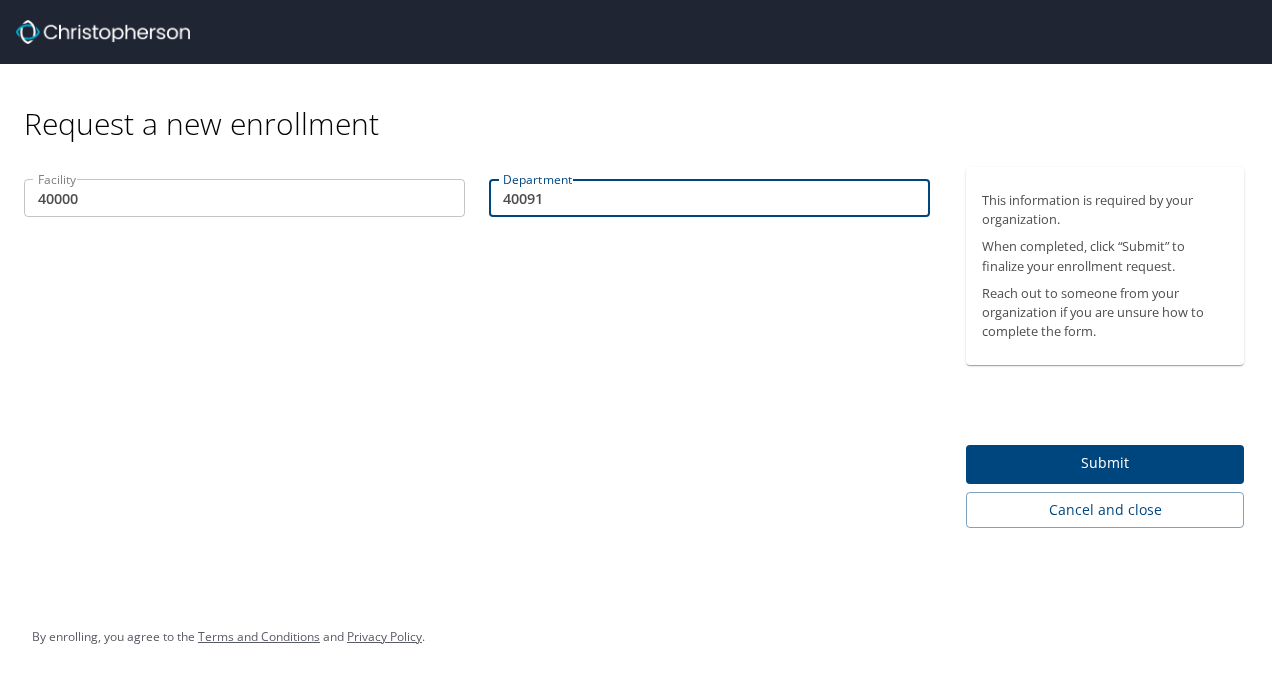 type on "40091" 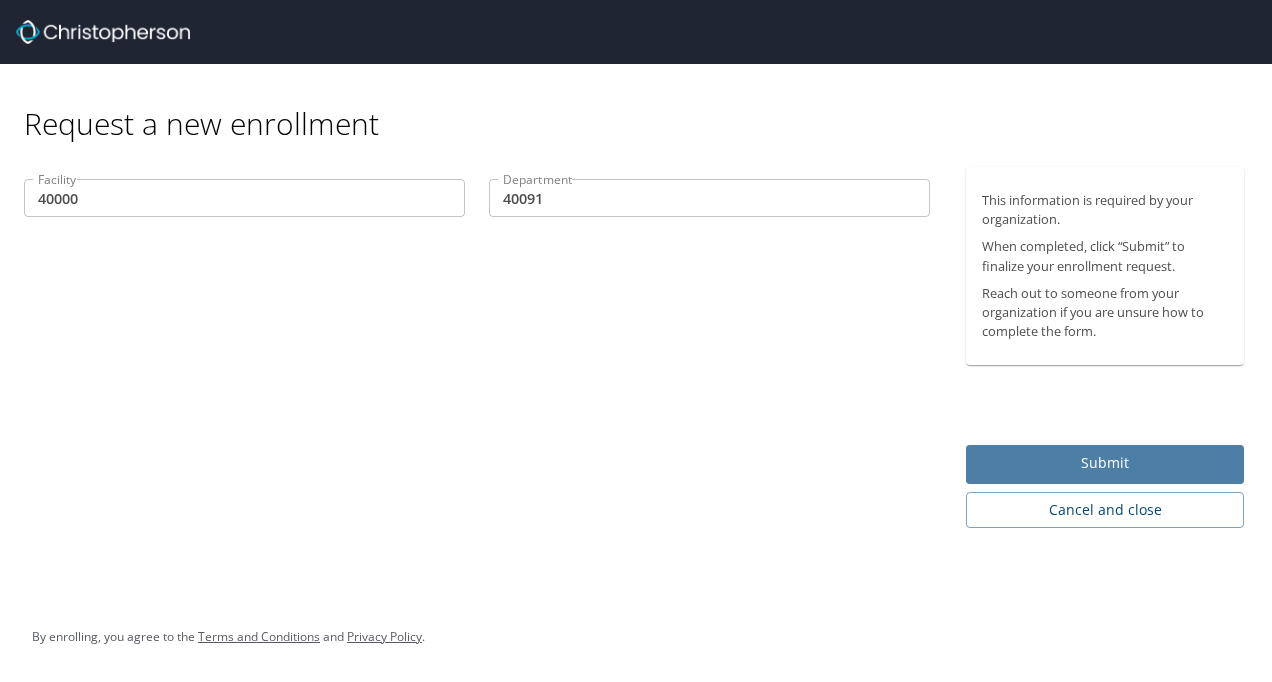 click on "Submit" at bounding box center (1105, 463) 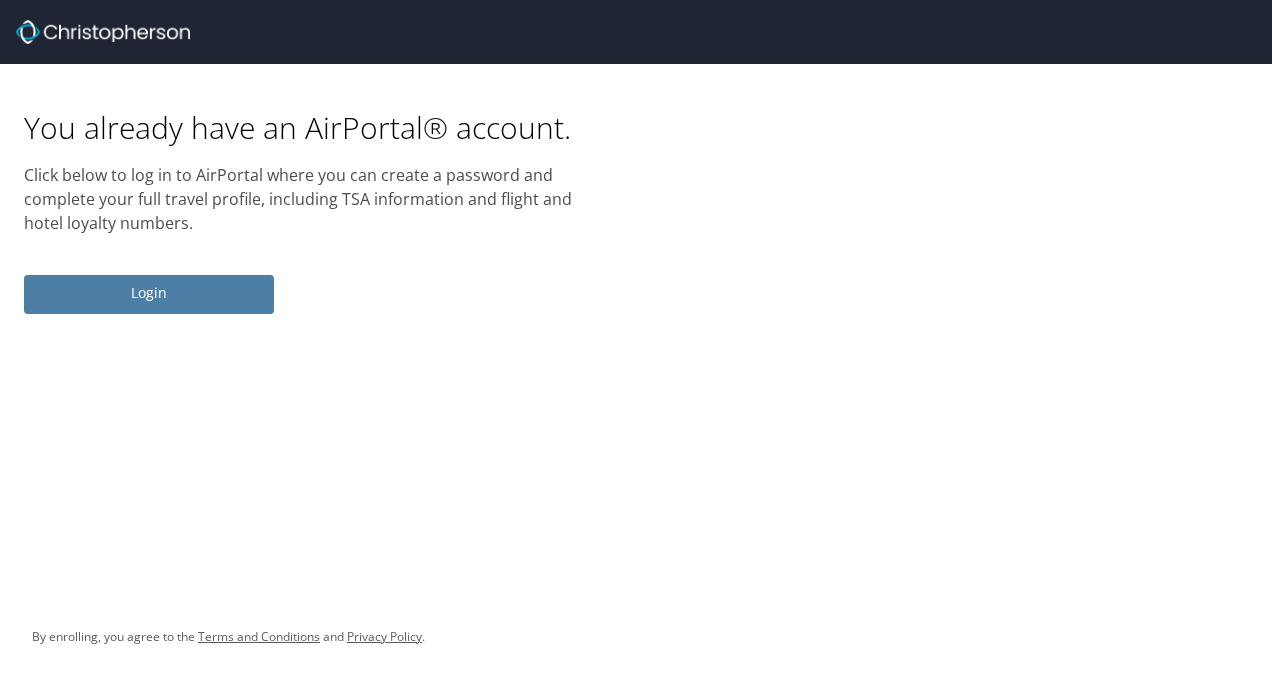 click on "Login" at bounding box center [149, 293] 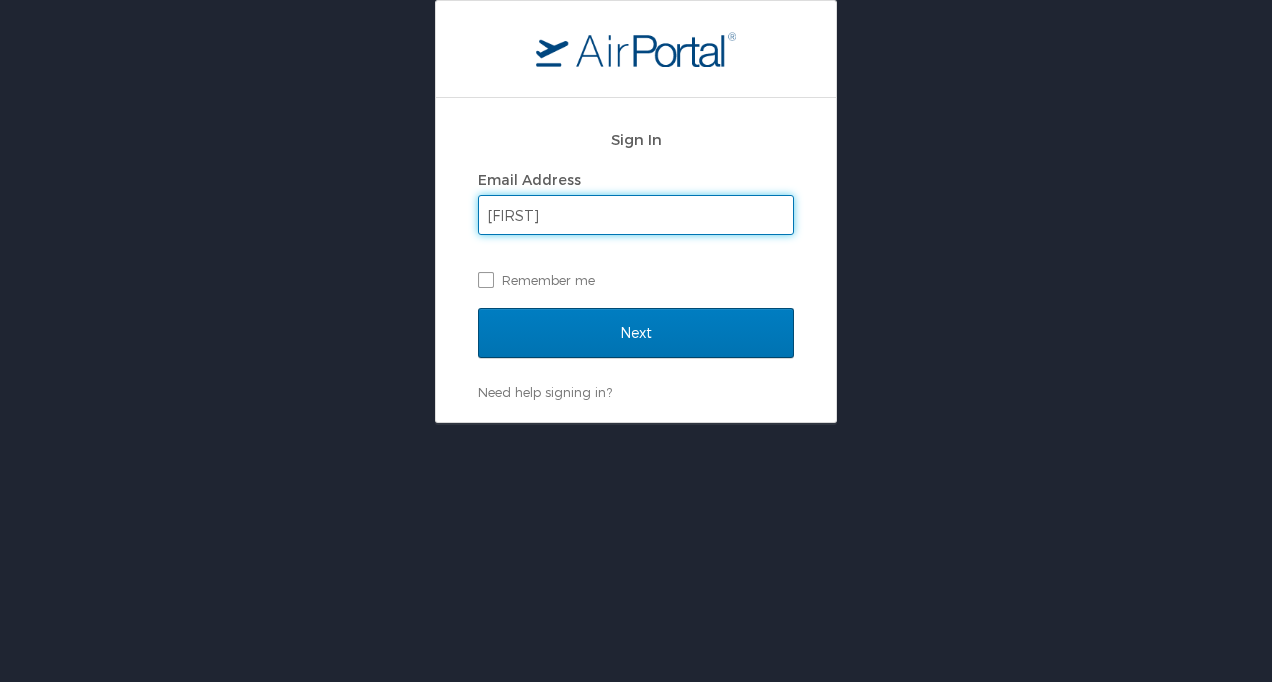 type on "[EMAIL]" 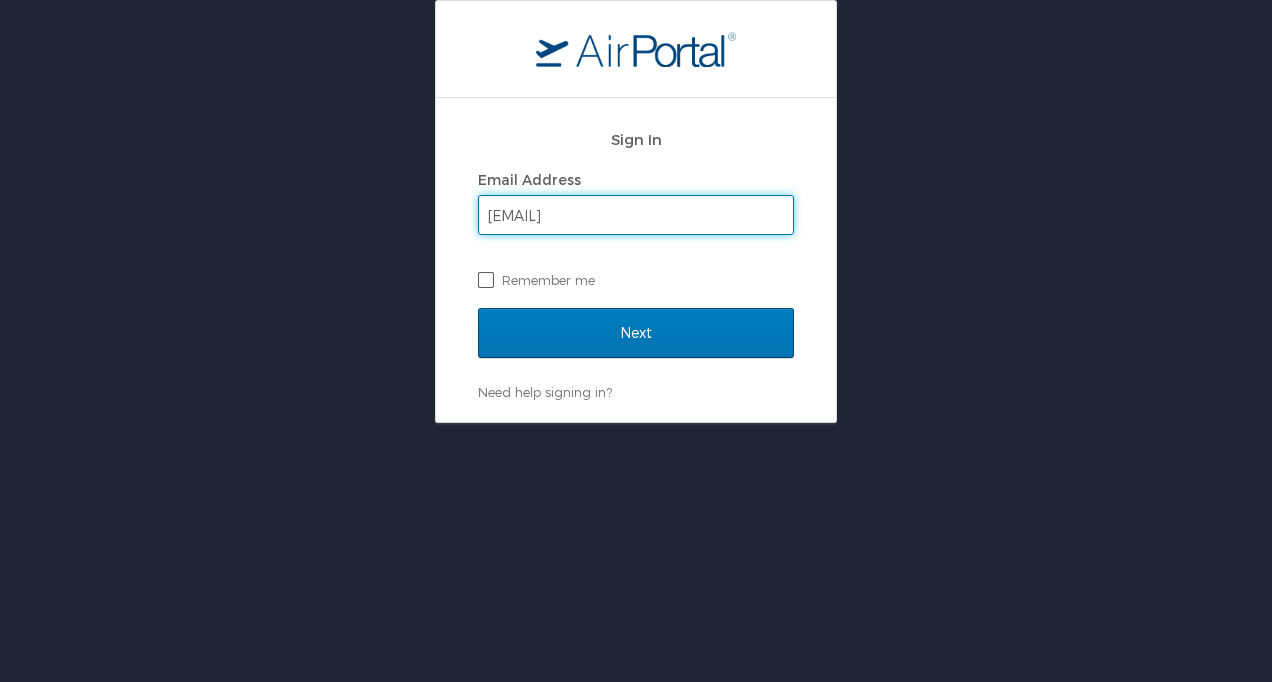 click on "Remember me" at bounding box center (636, 280) 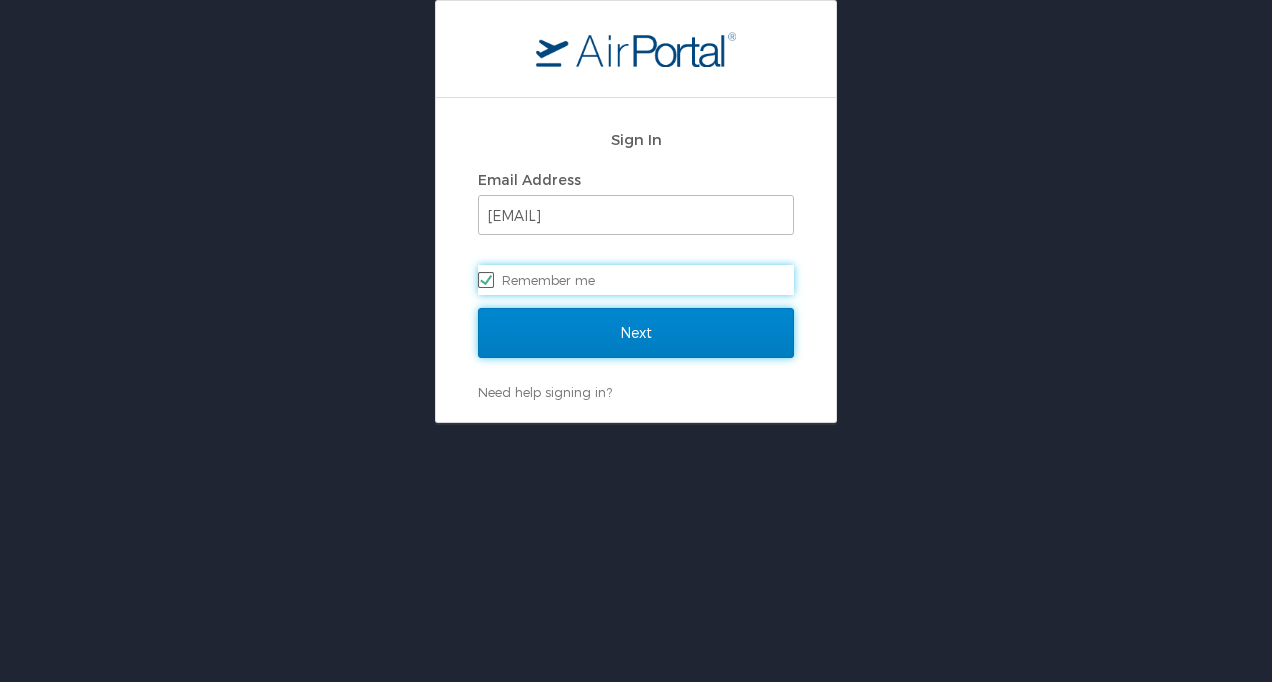click on "Next" at bounding box center [636, 333] 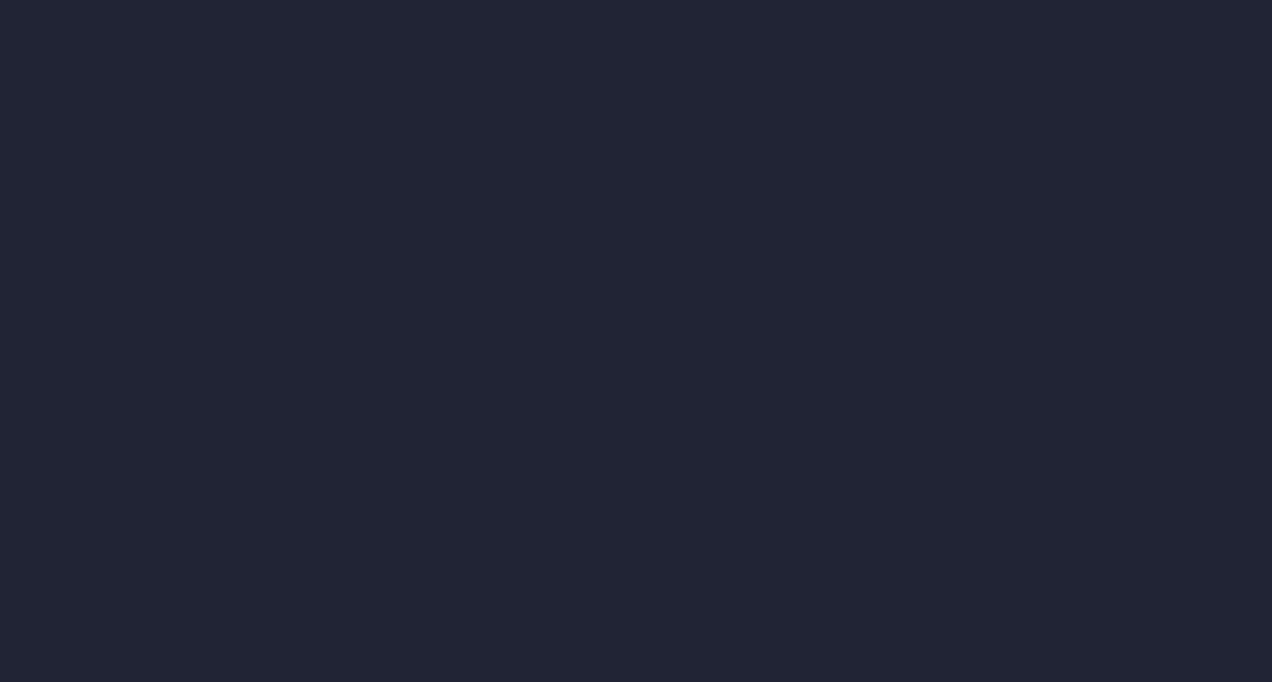 scroll, scrollTop: 0, scrollLeft: 0, axis: both 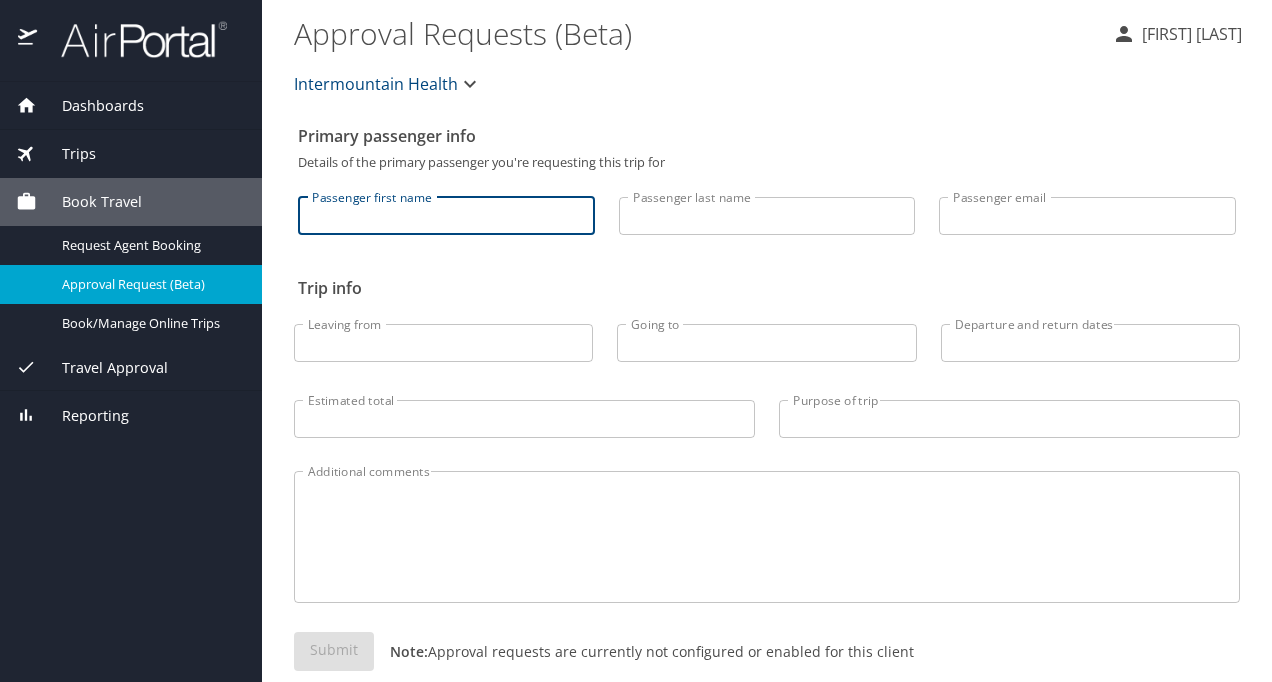 click on "Passenger first name" at bounding box center [446, 216] 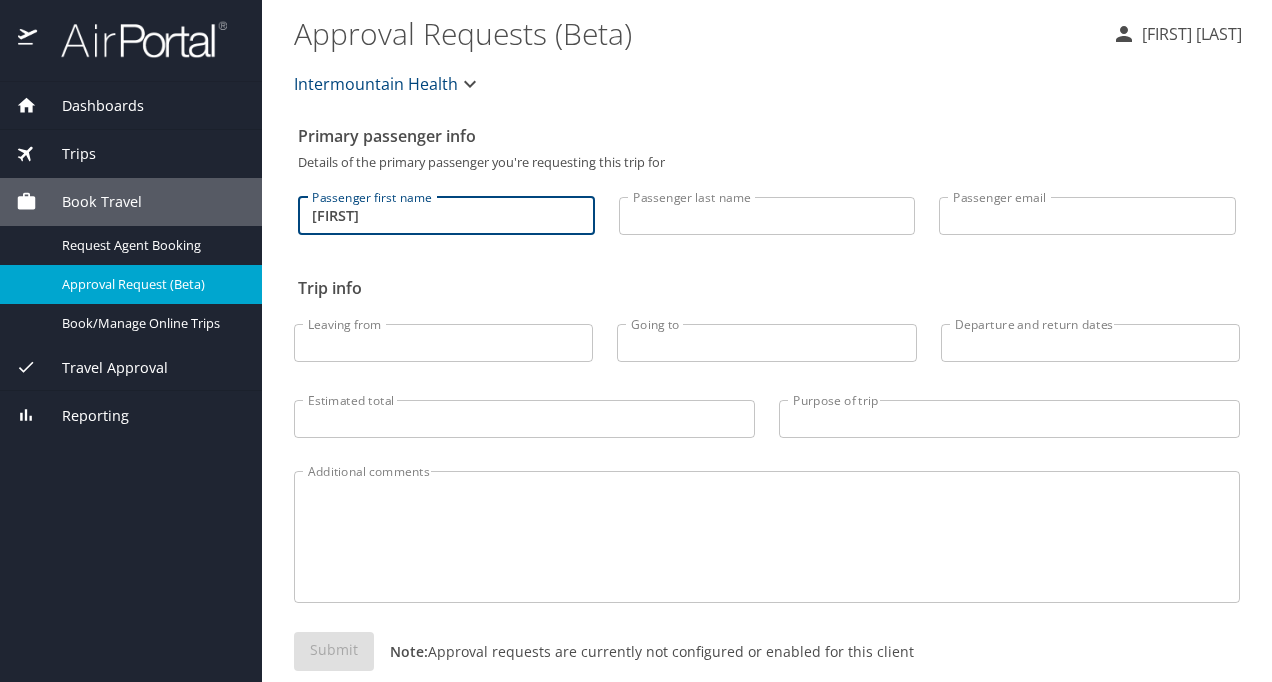 type on "[FIRST]" 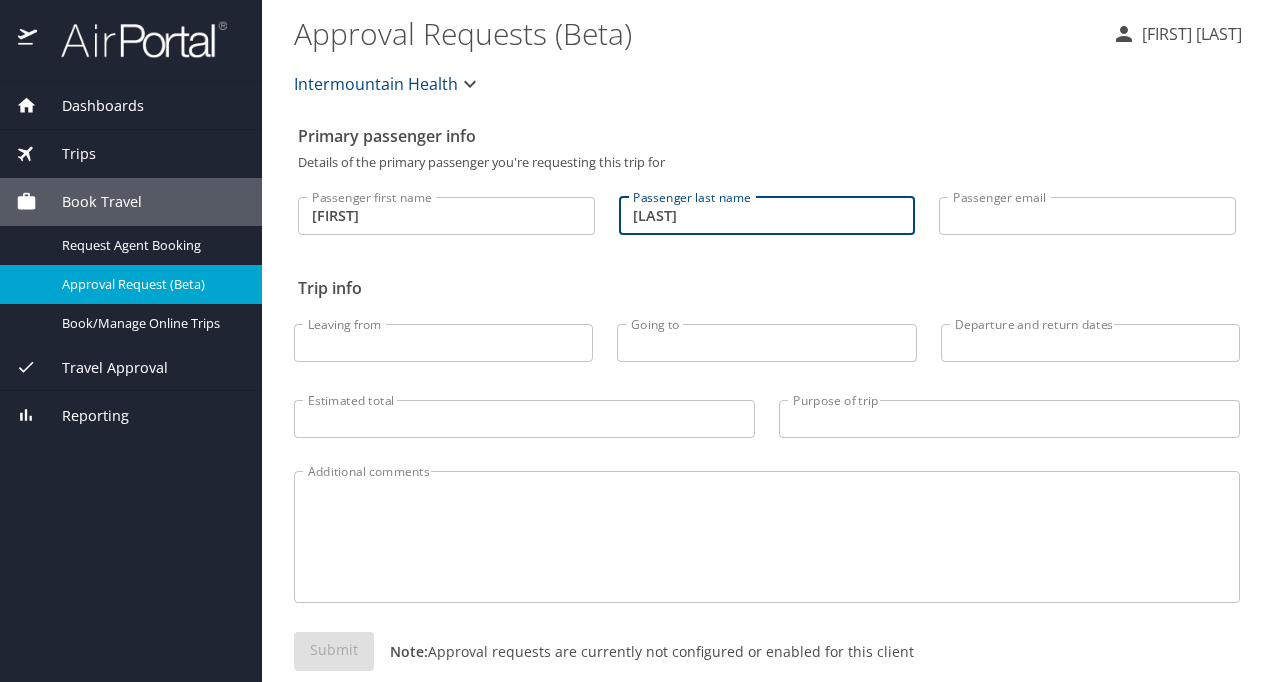 type on "[LAST]" 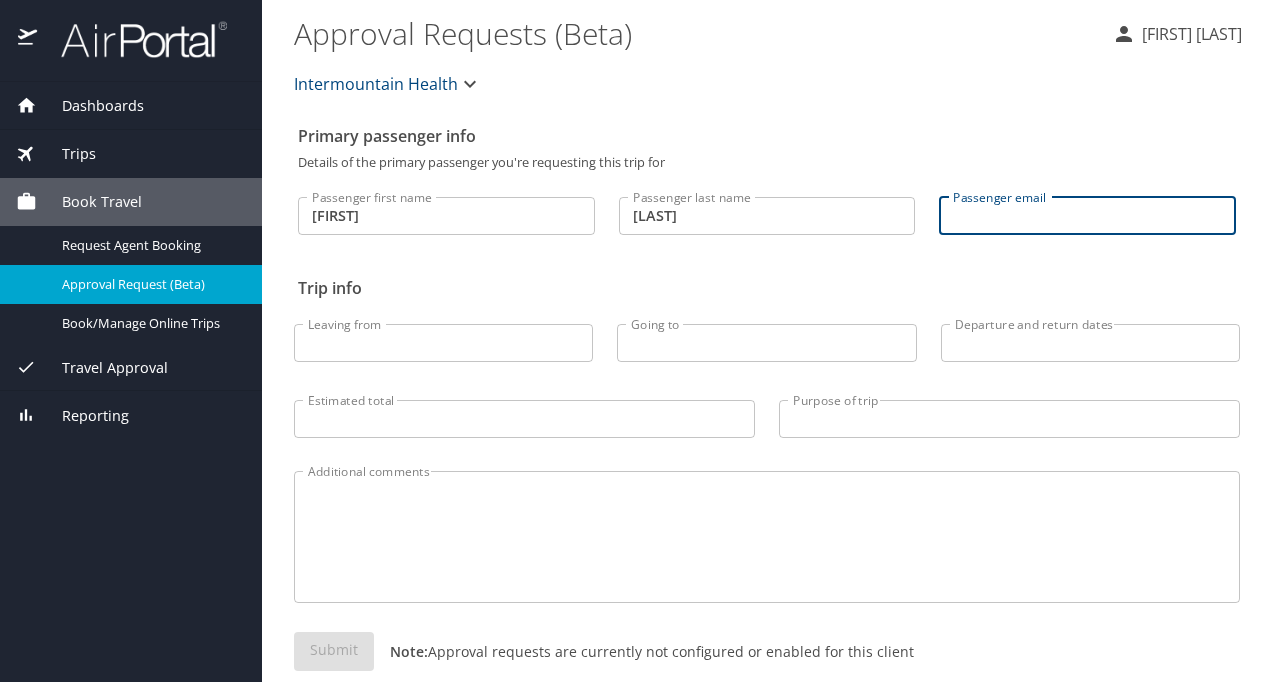 type on "[EMAIL]" 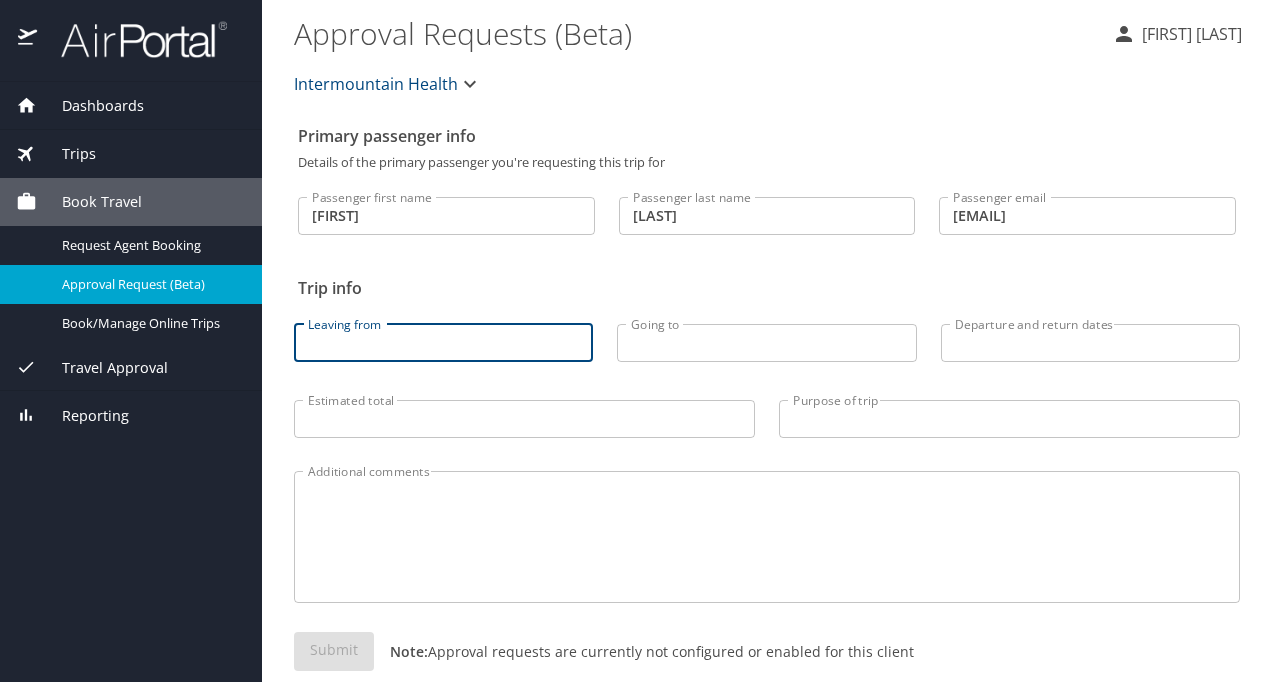 click on "Leaving from" at bounding box center (443, 343) 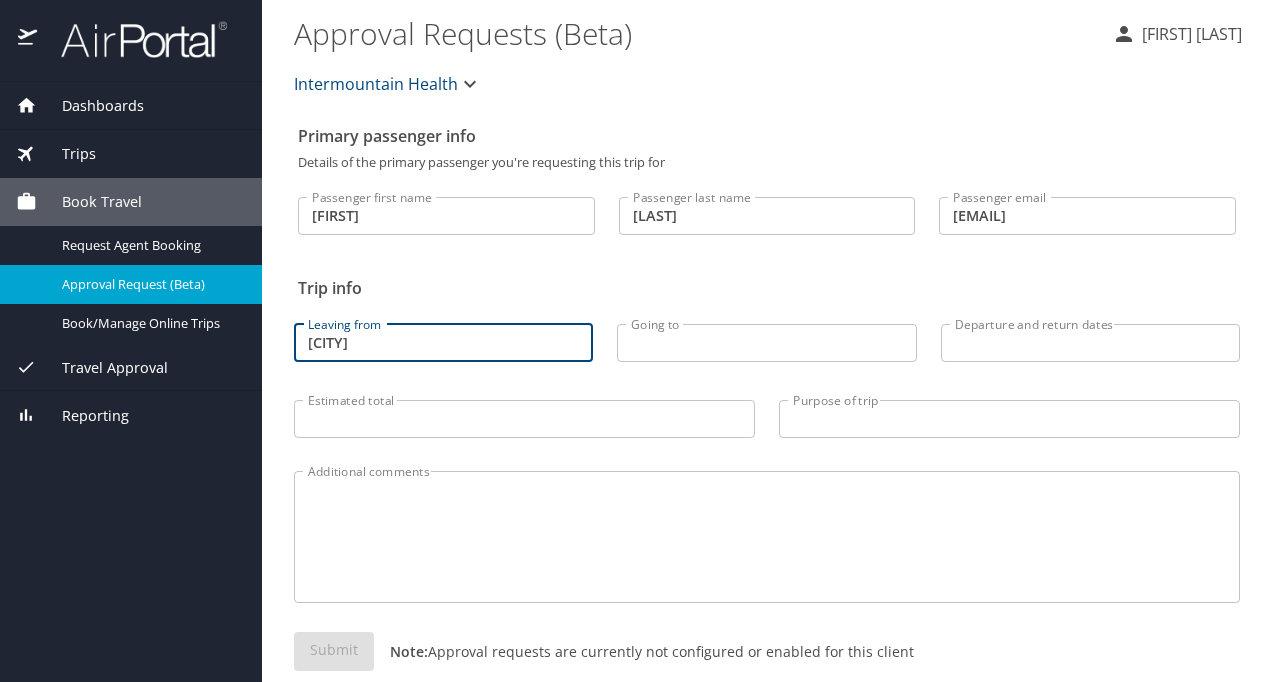 type on "Salt Lake City" 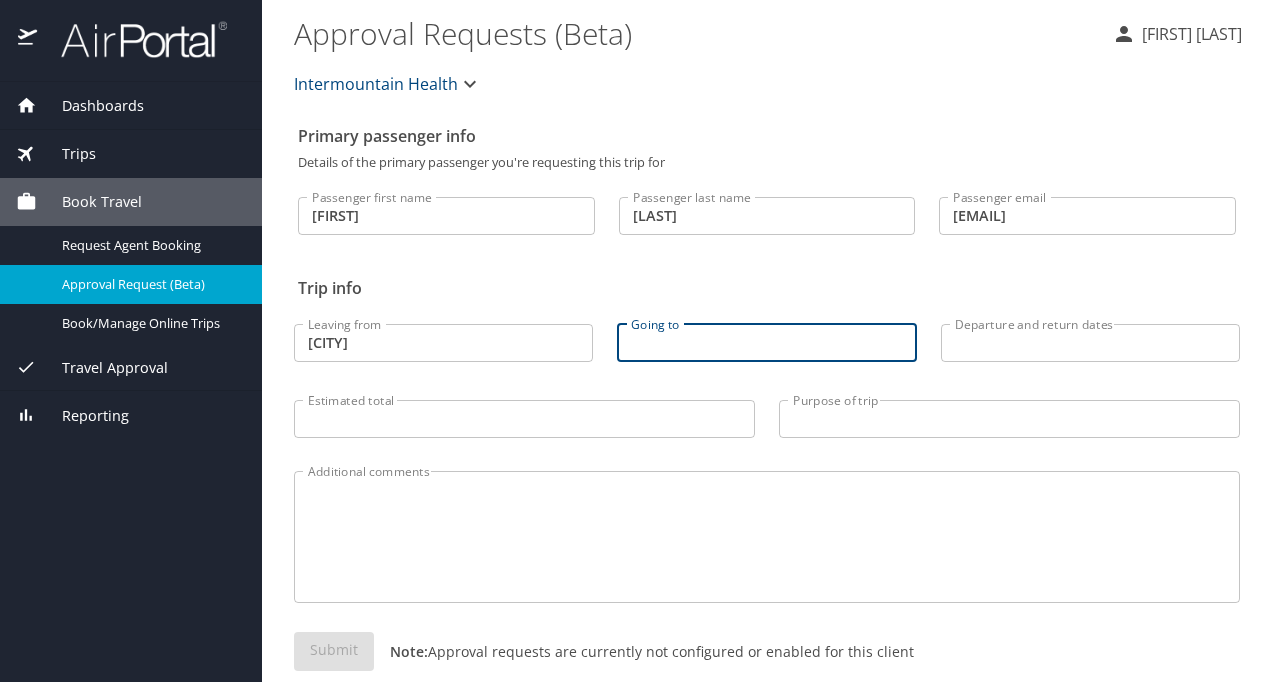 click on "Going to" at bounding box center (766, 343) 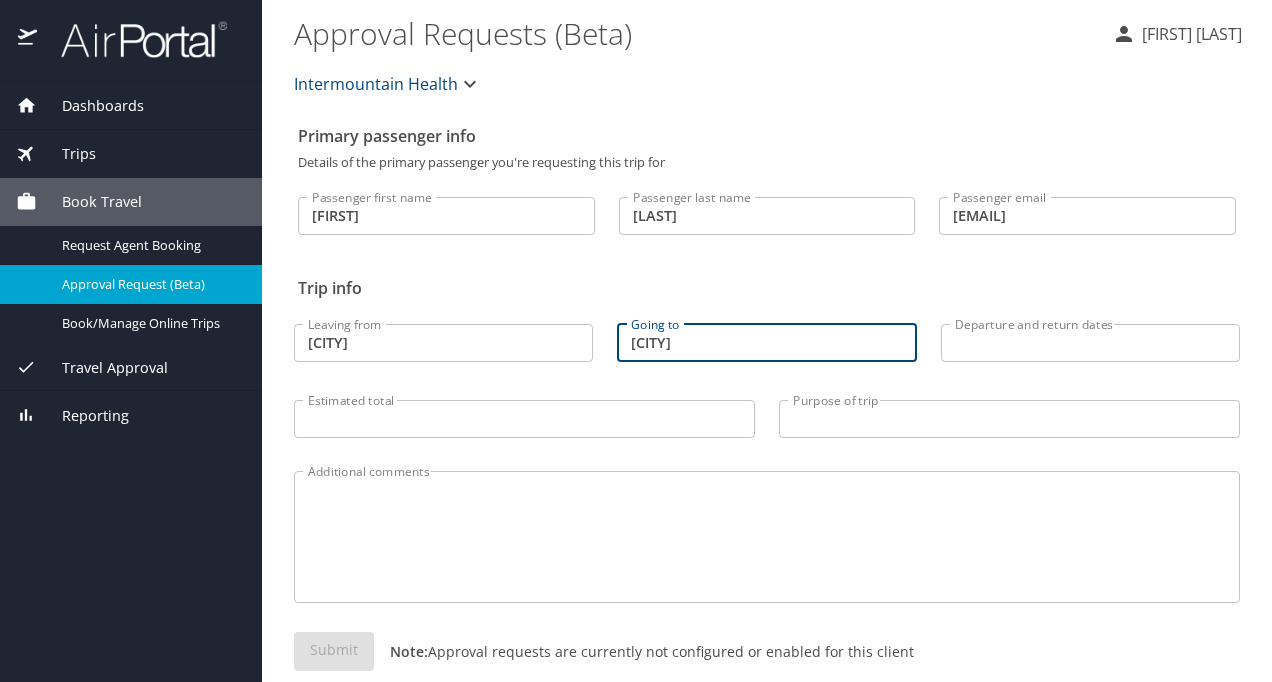 type on "Cancun" 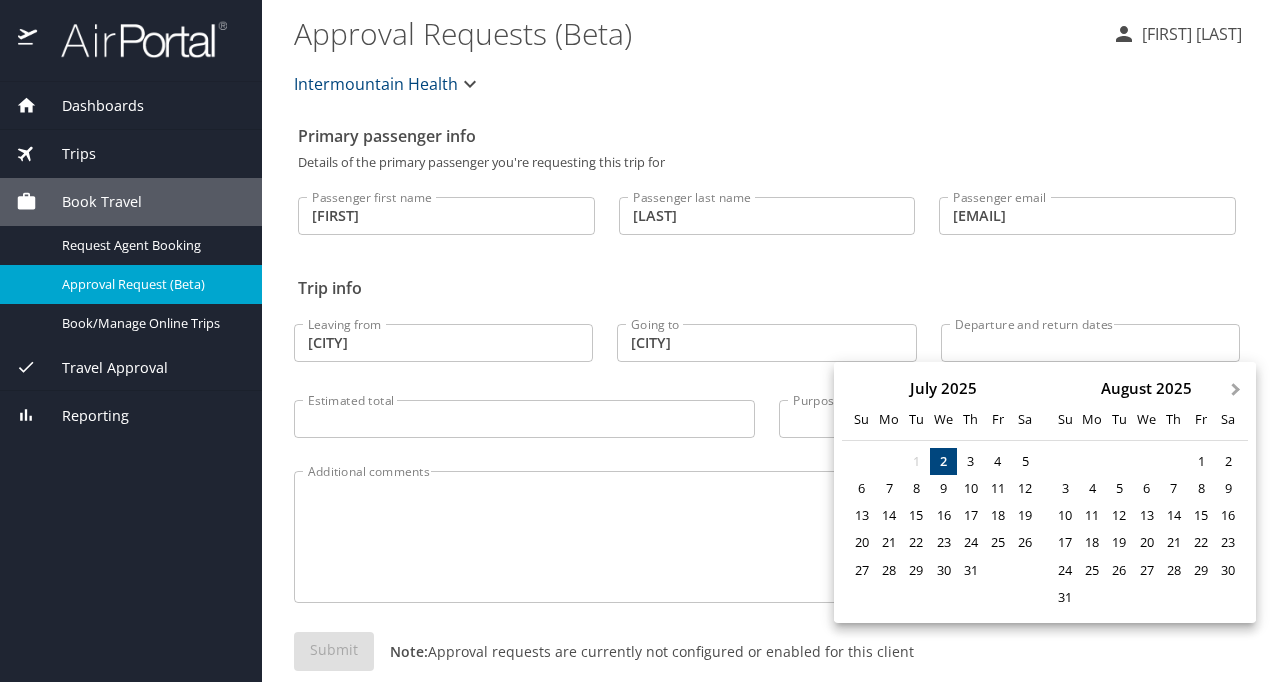 click on "Next Month" at bounding box center (1236, 390) 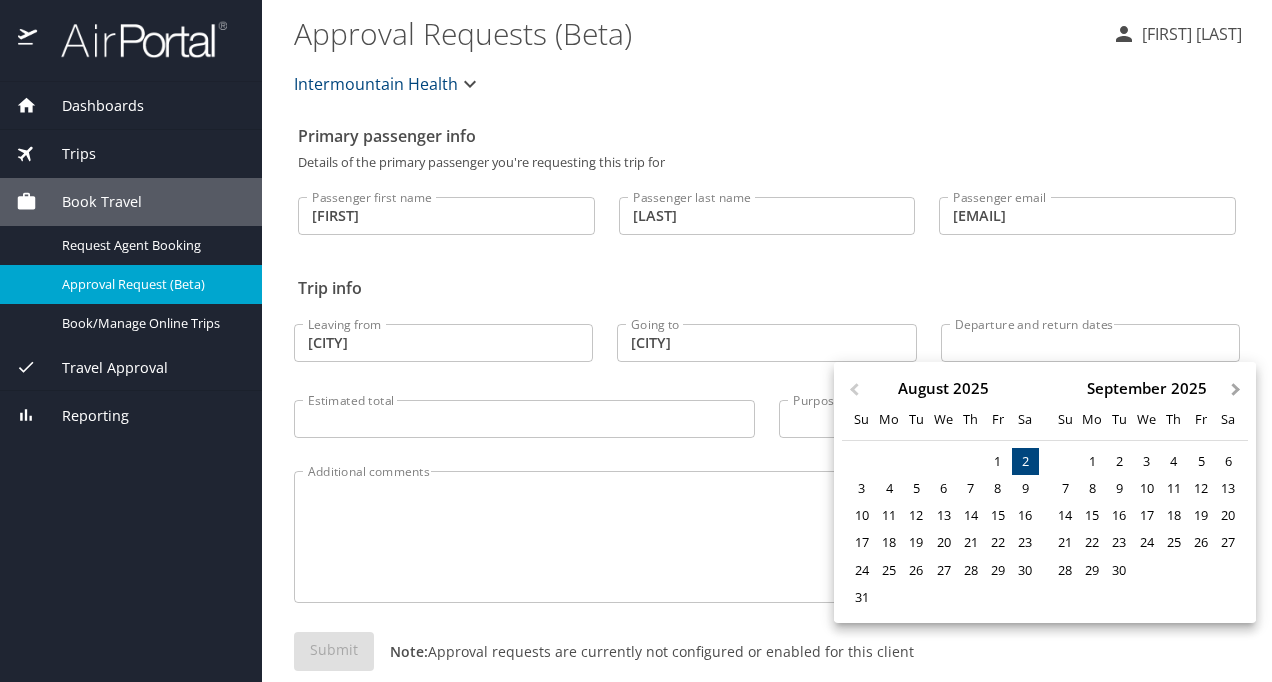 click on "Next Month" at bounding box center (1236, 390) 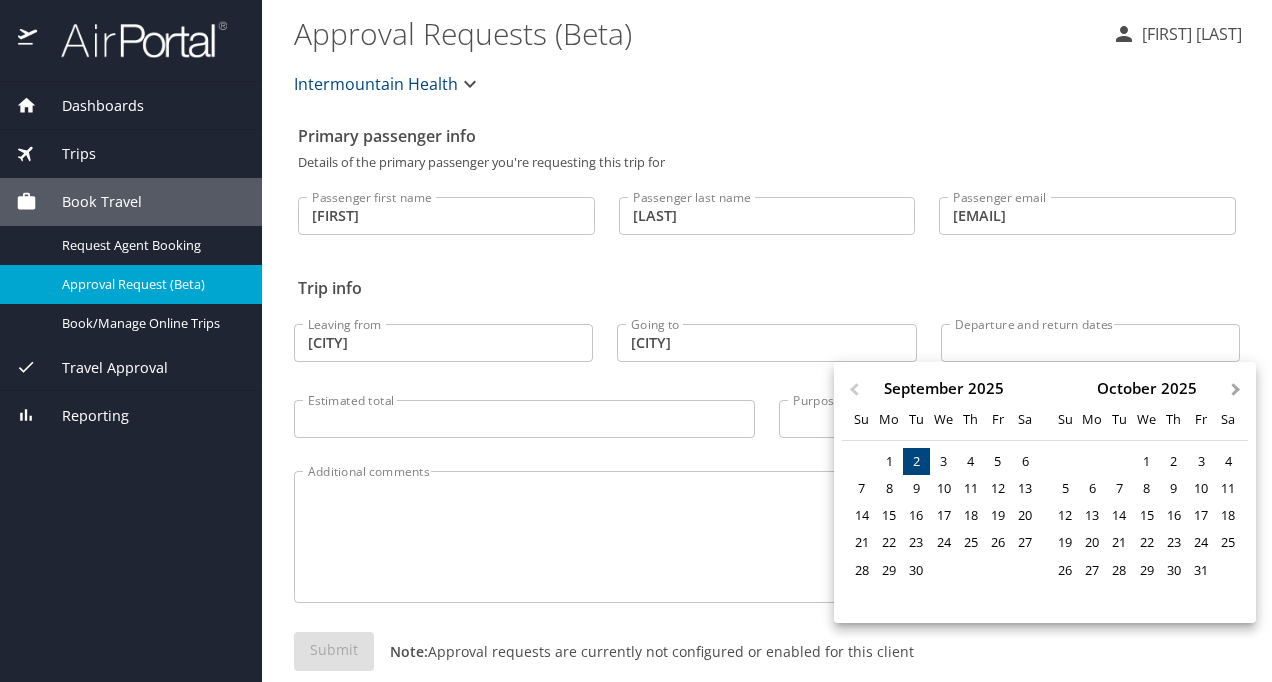 click on "Next Month" at bounding box center (1236, 390) 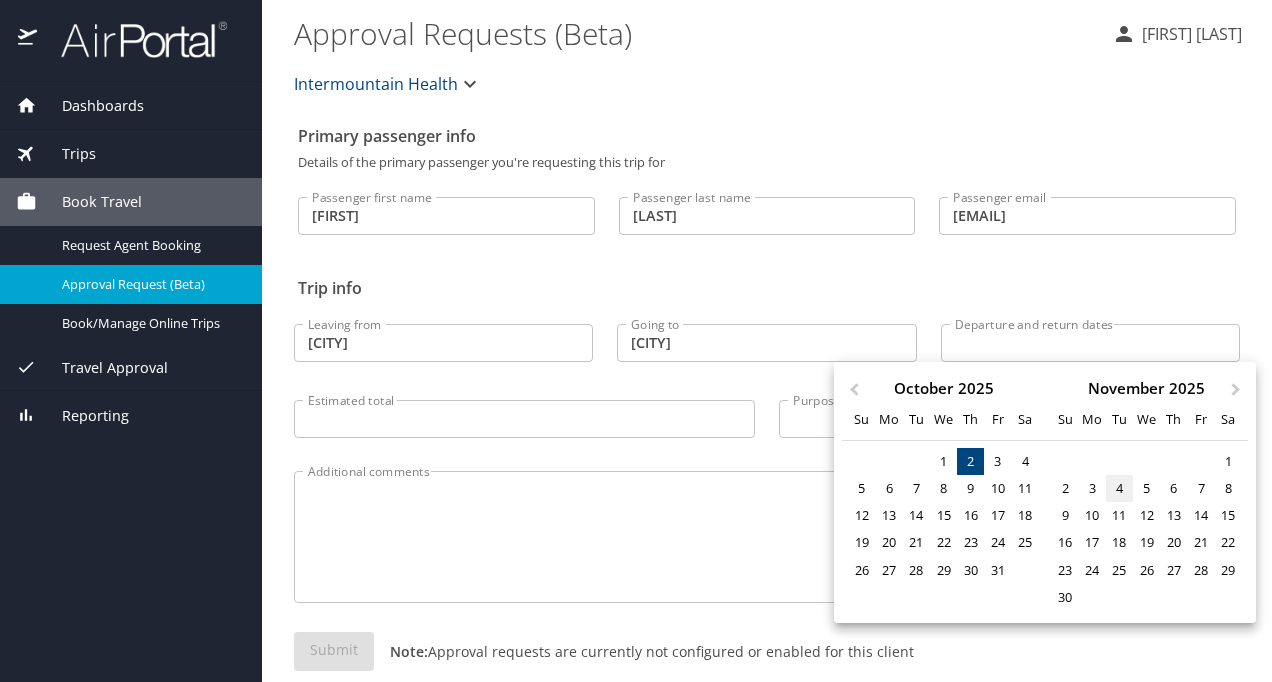 click on "[NUMBER]" at bounding box center (1119, 488) 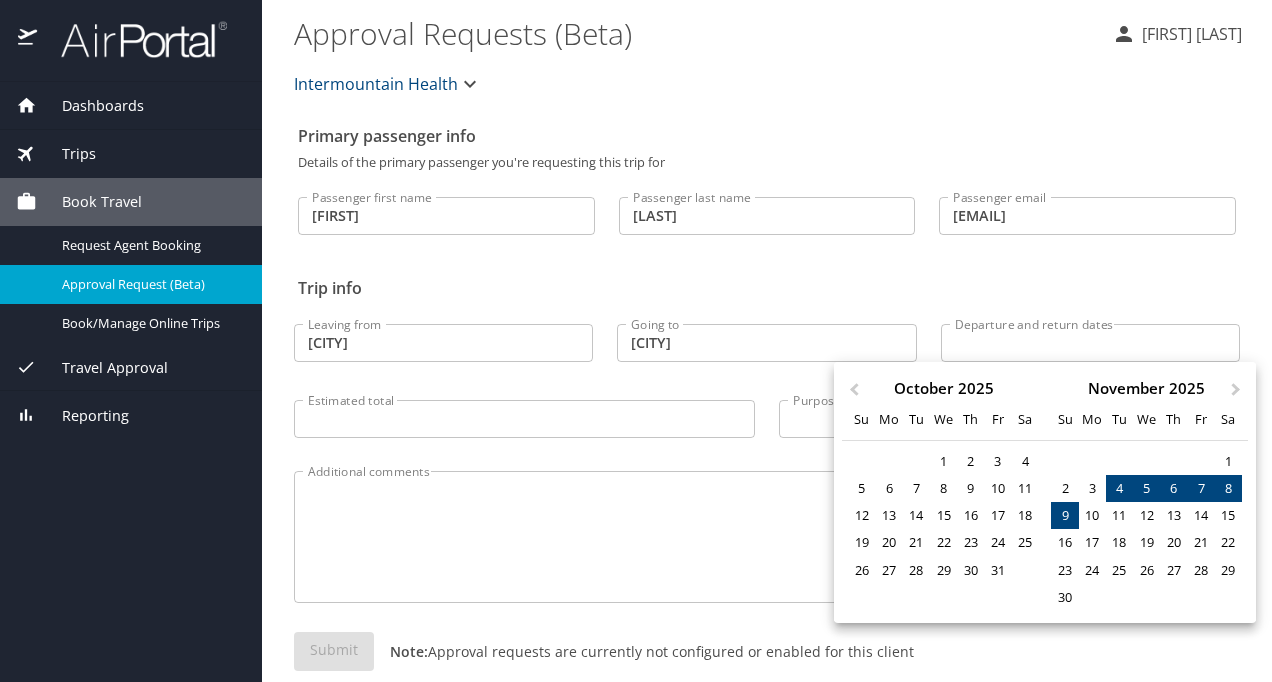 click on "9" at bounding box center (1064, 515) 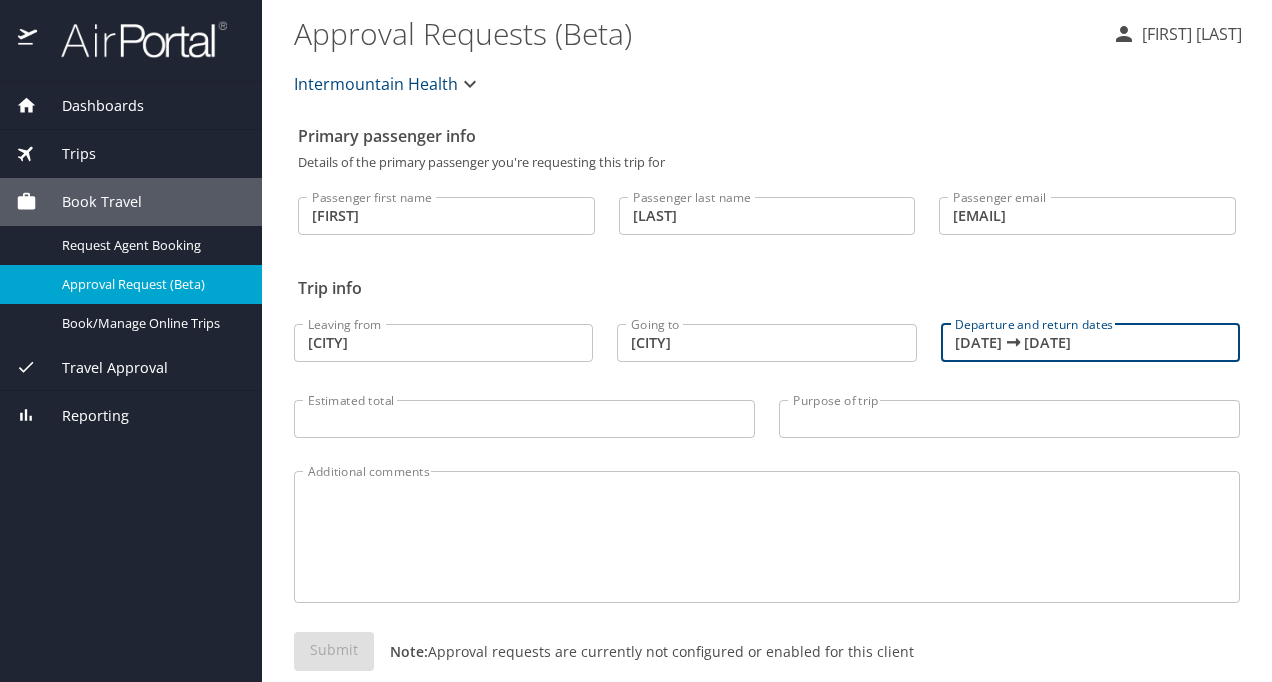 click on "Estimated total" at bounding box center (524, 419) 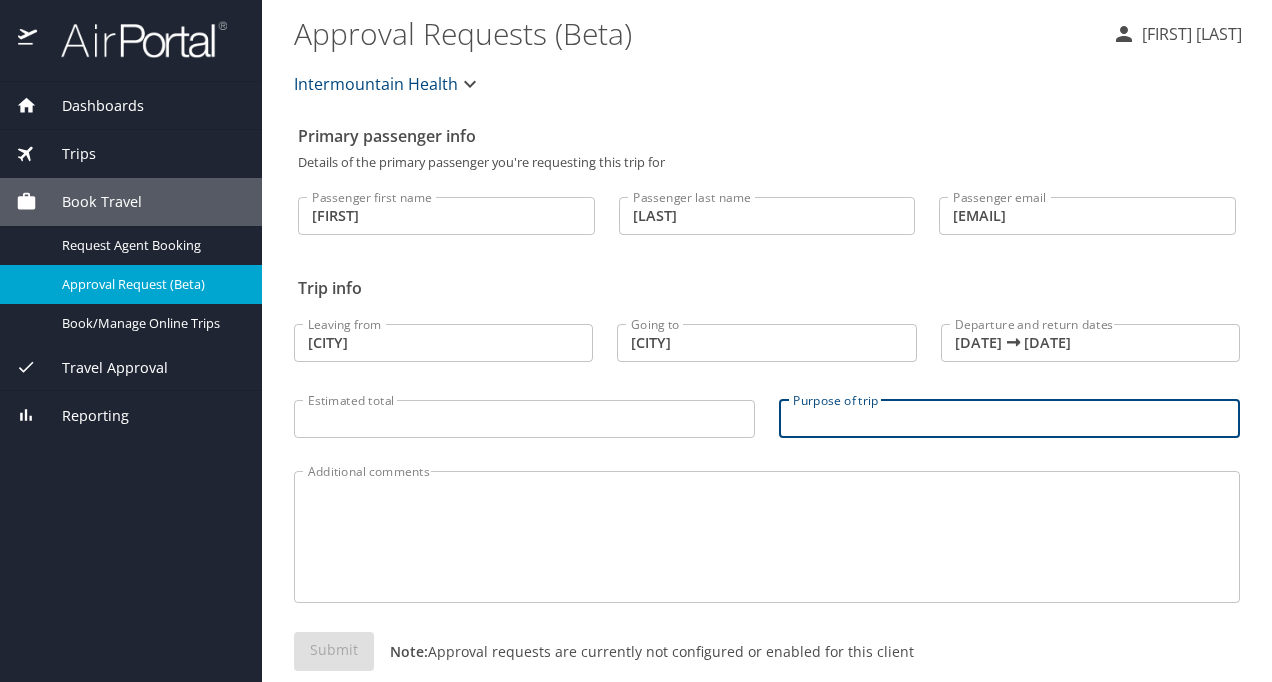 click on "Purpose of trip" at bounding box center [1009, 419] 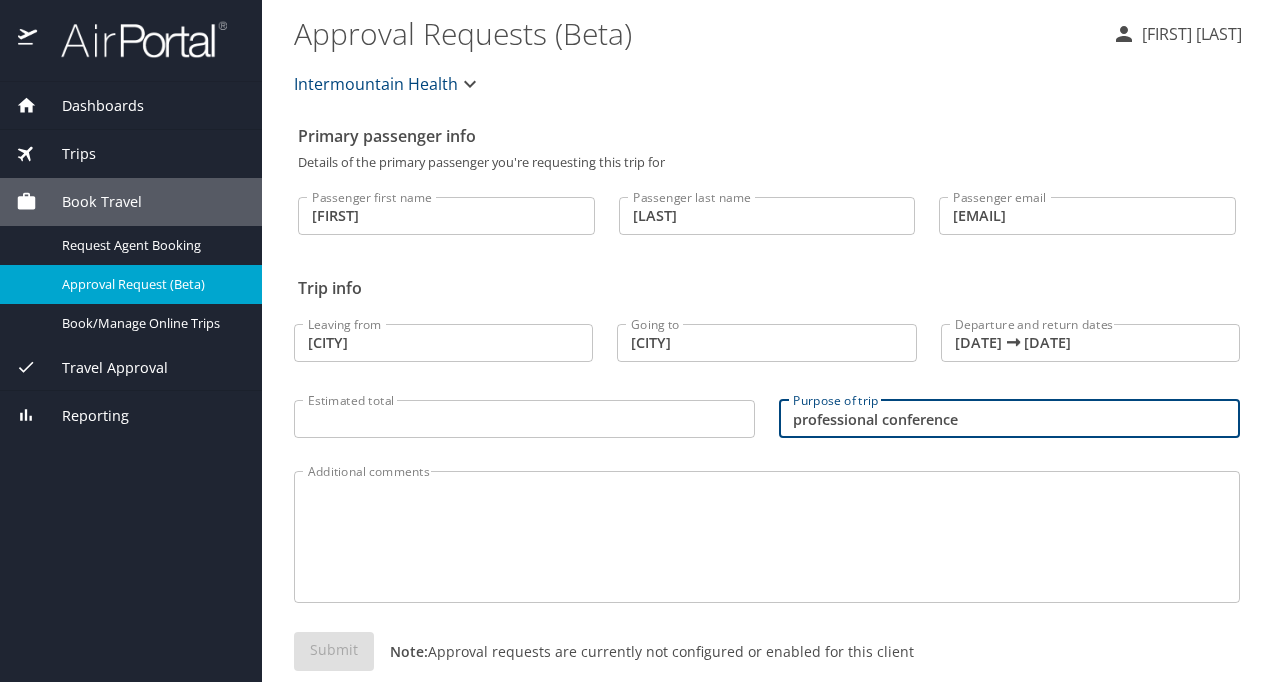 click on "professional congference" at bounding box center (1009, 419) 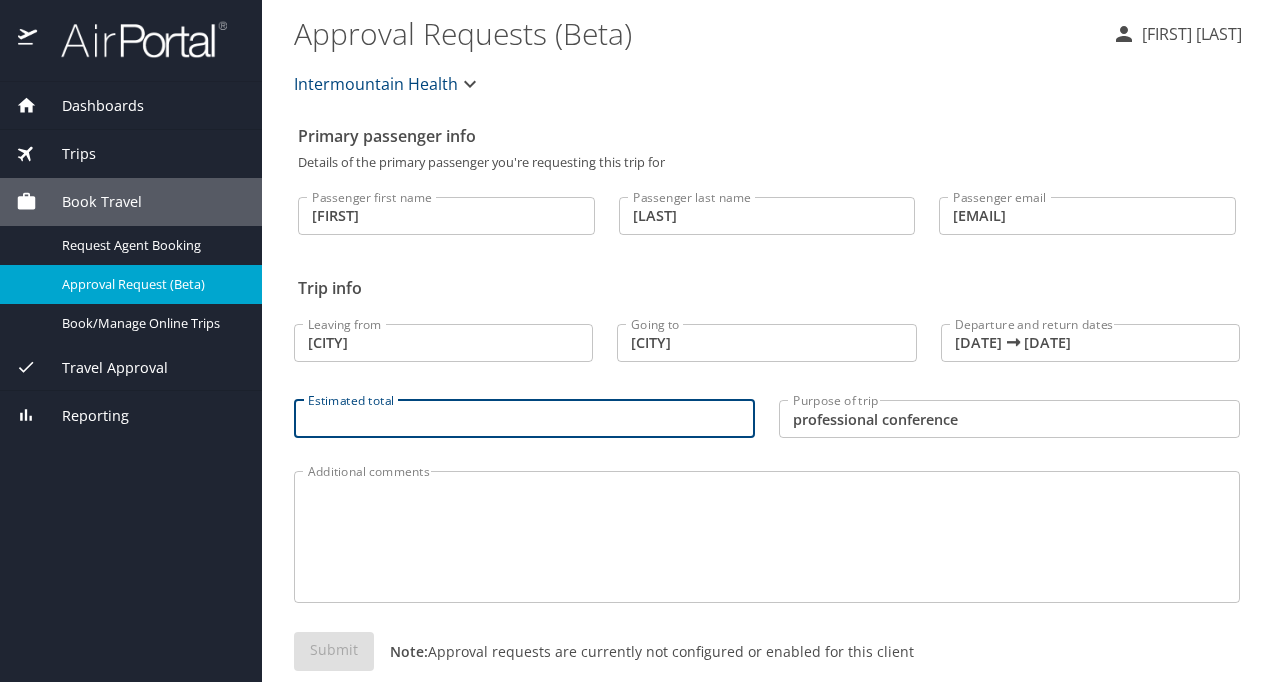 click on "Estimated total" at bounding box center (524, 419) 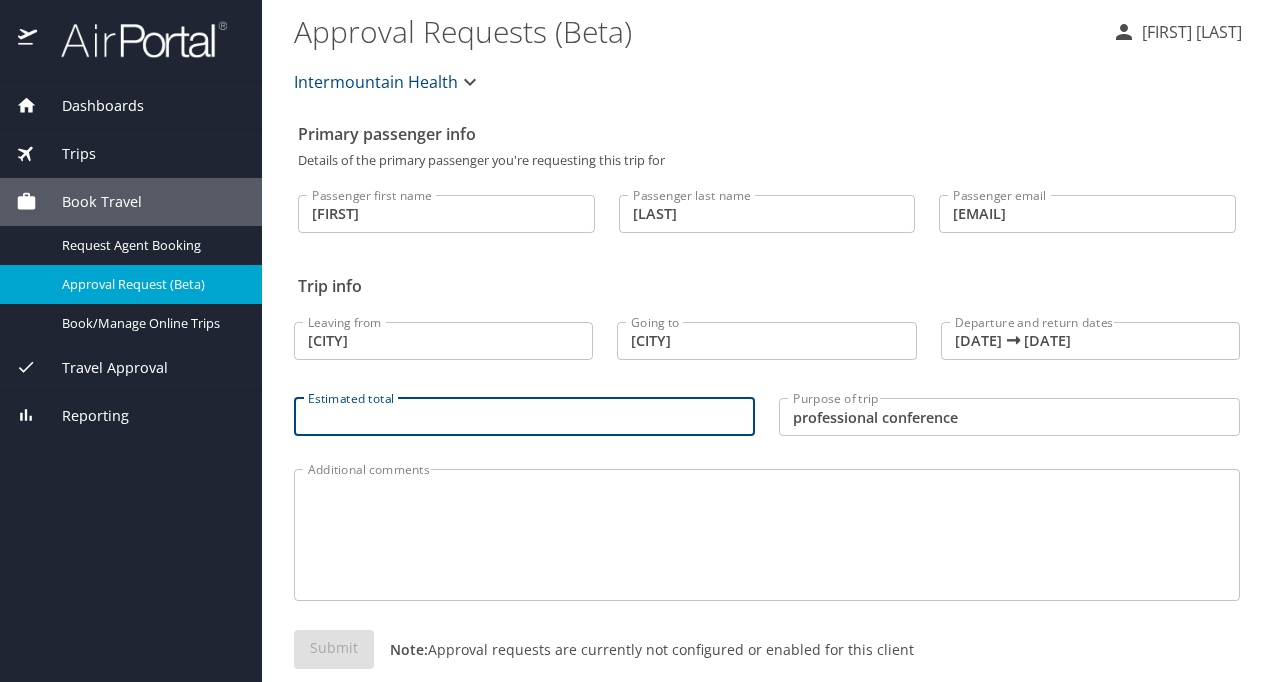 scroll, scrollTop: 0, scrollLeft: 0, axis: both 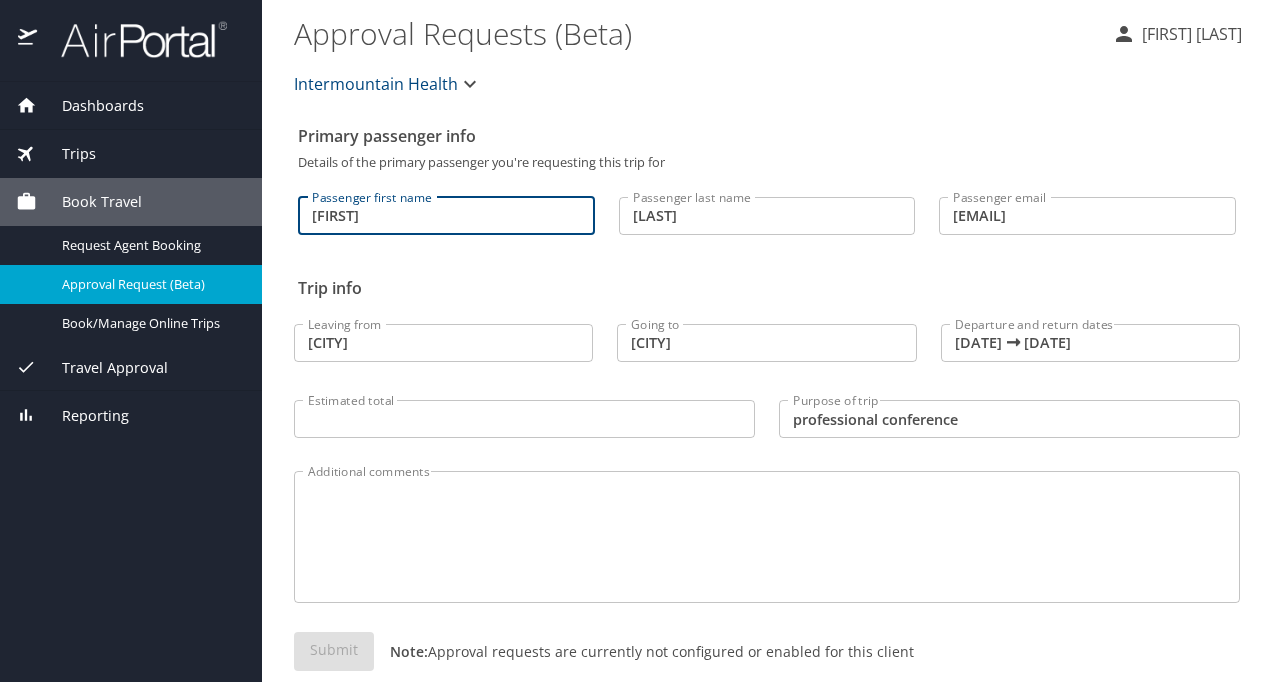 click on "[FIRST]" at bounding box center (446, 216) 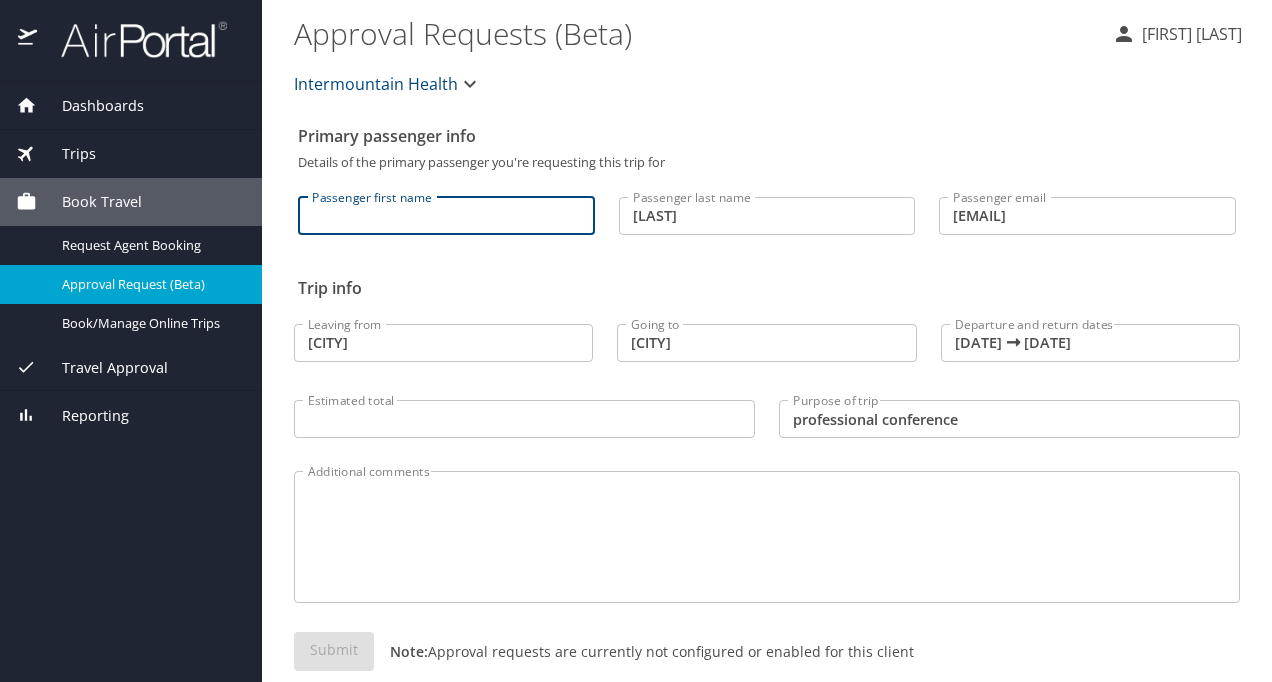 type 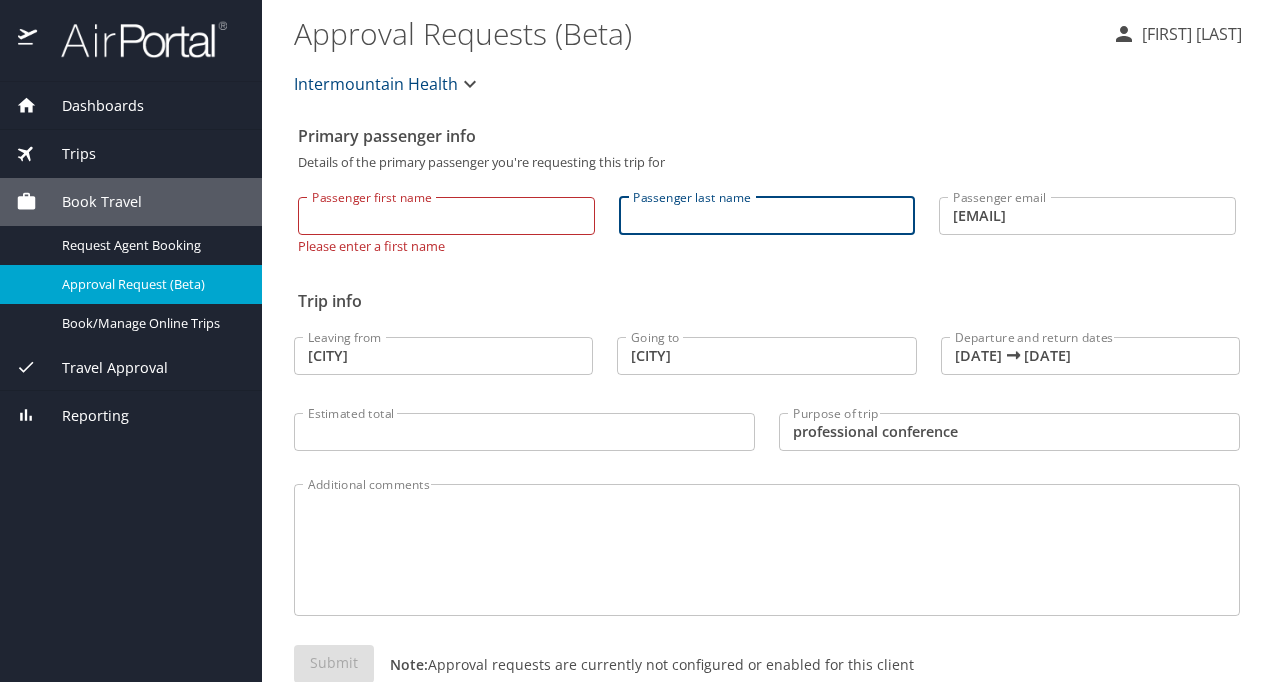 type 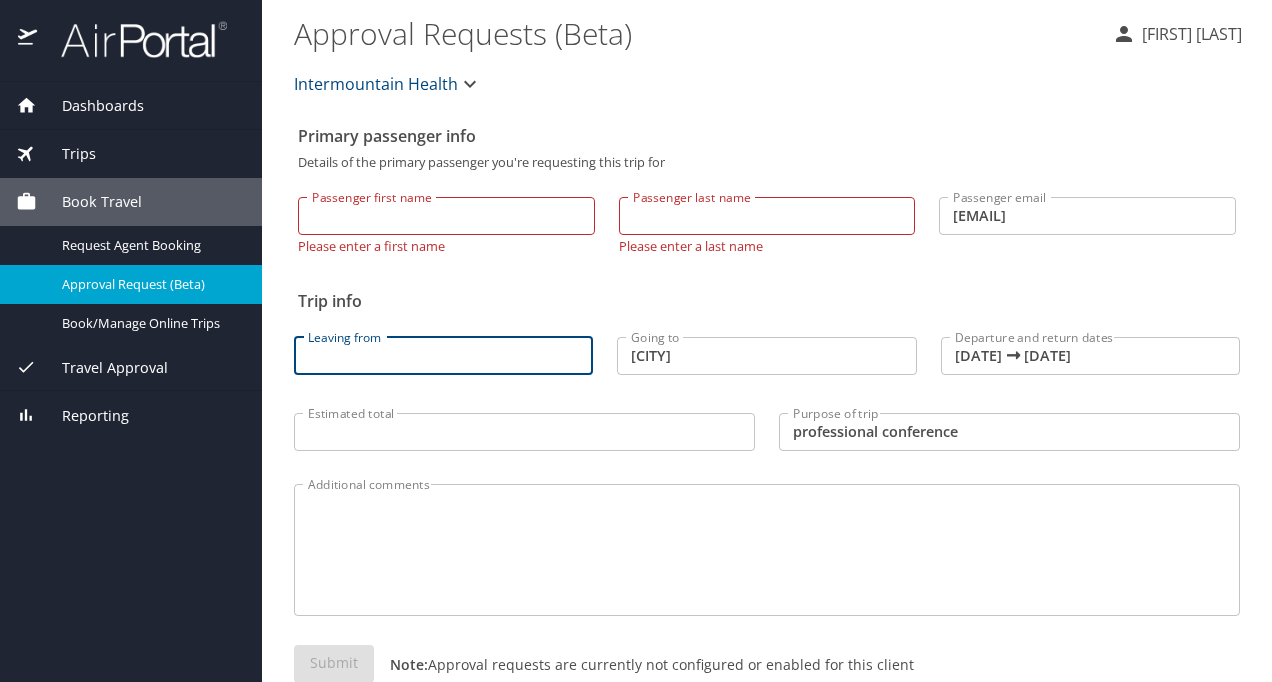 type 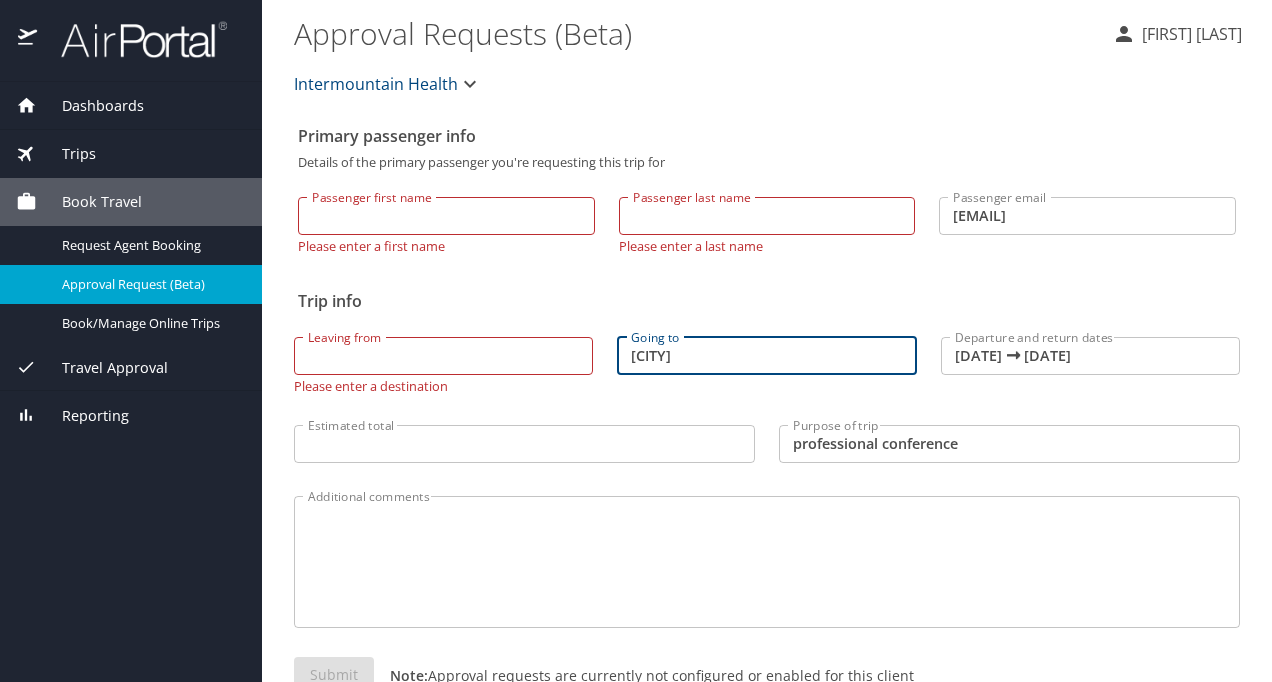 click on "Cancun" at bounding box center [766, 356] 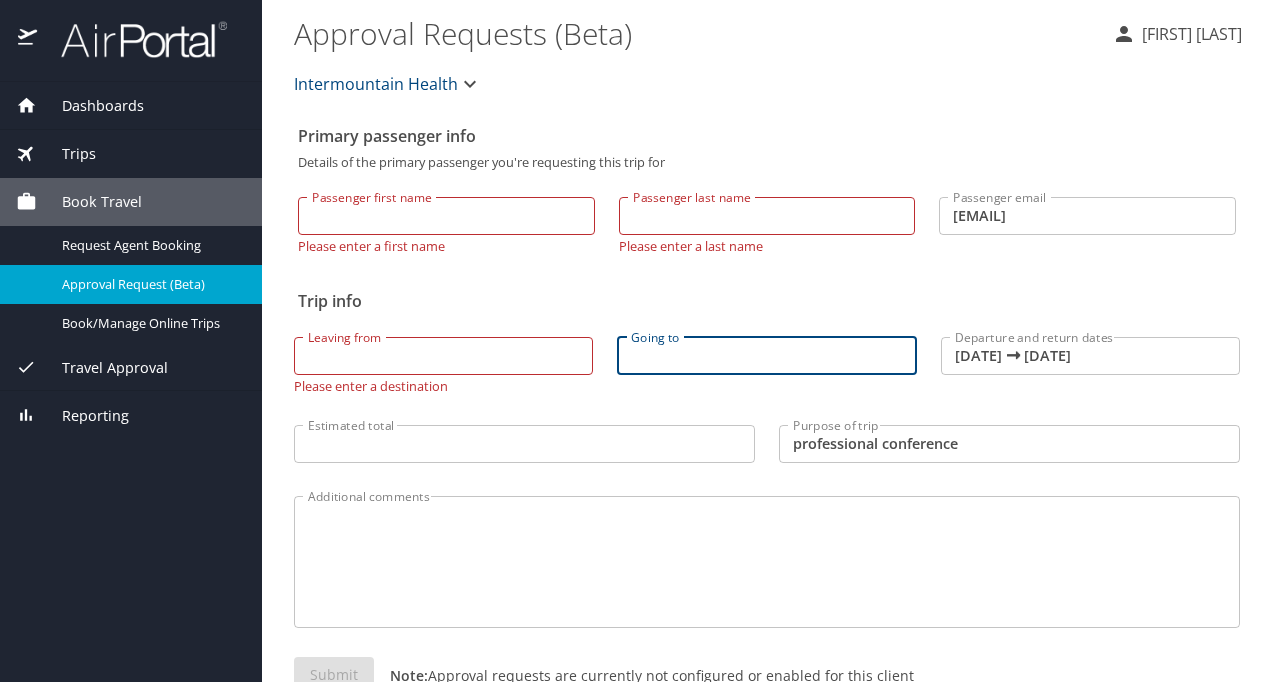 type 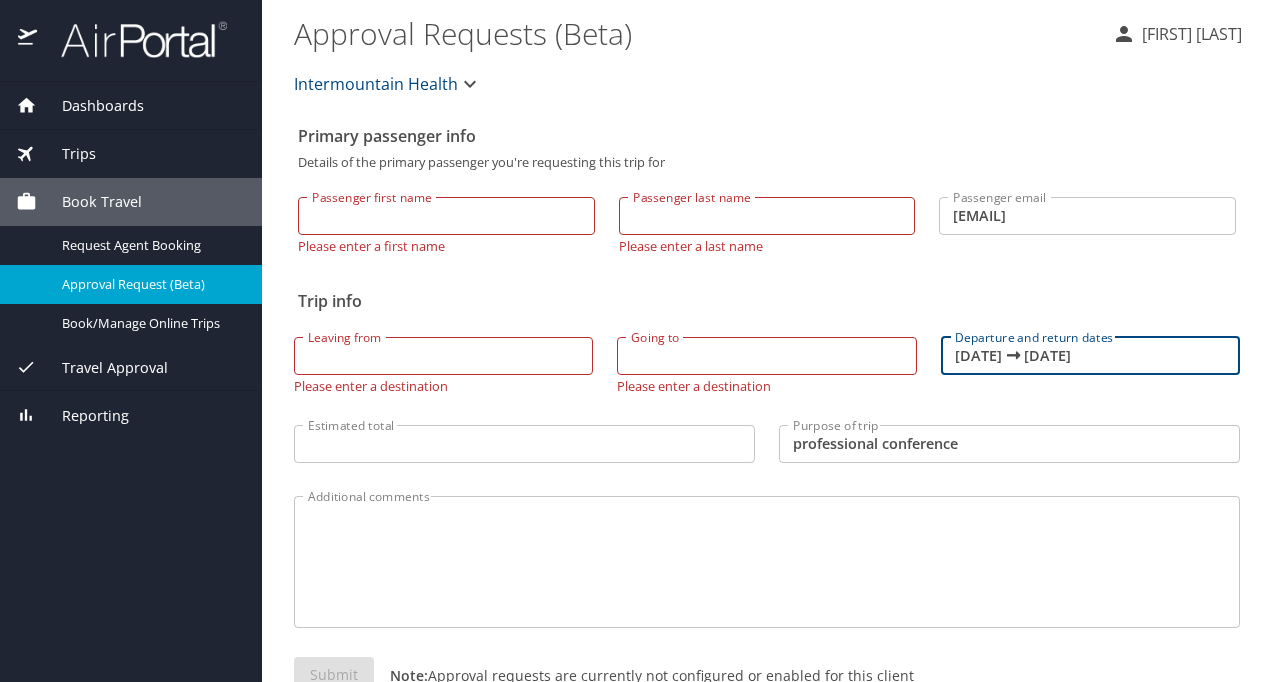 click on "11/04/2025 🠦 11/09/2025" at bounding box center (1090, 356) 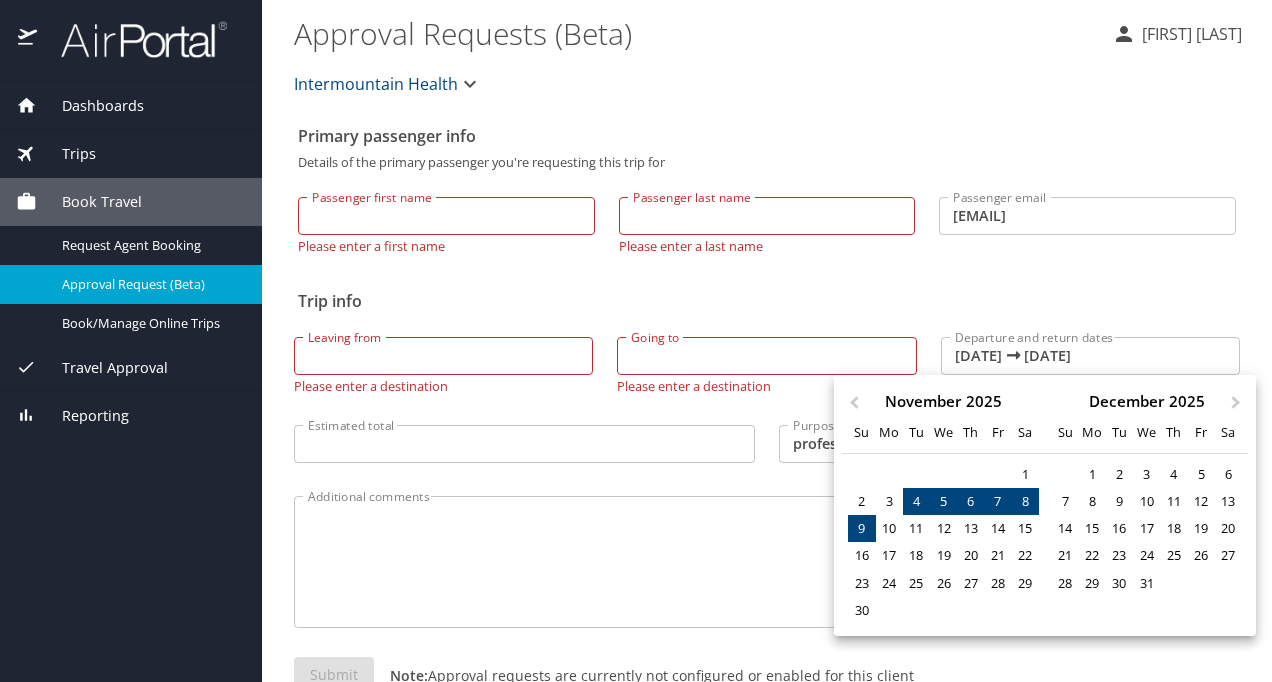 click at bounding box center [636, 0] 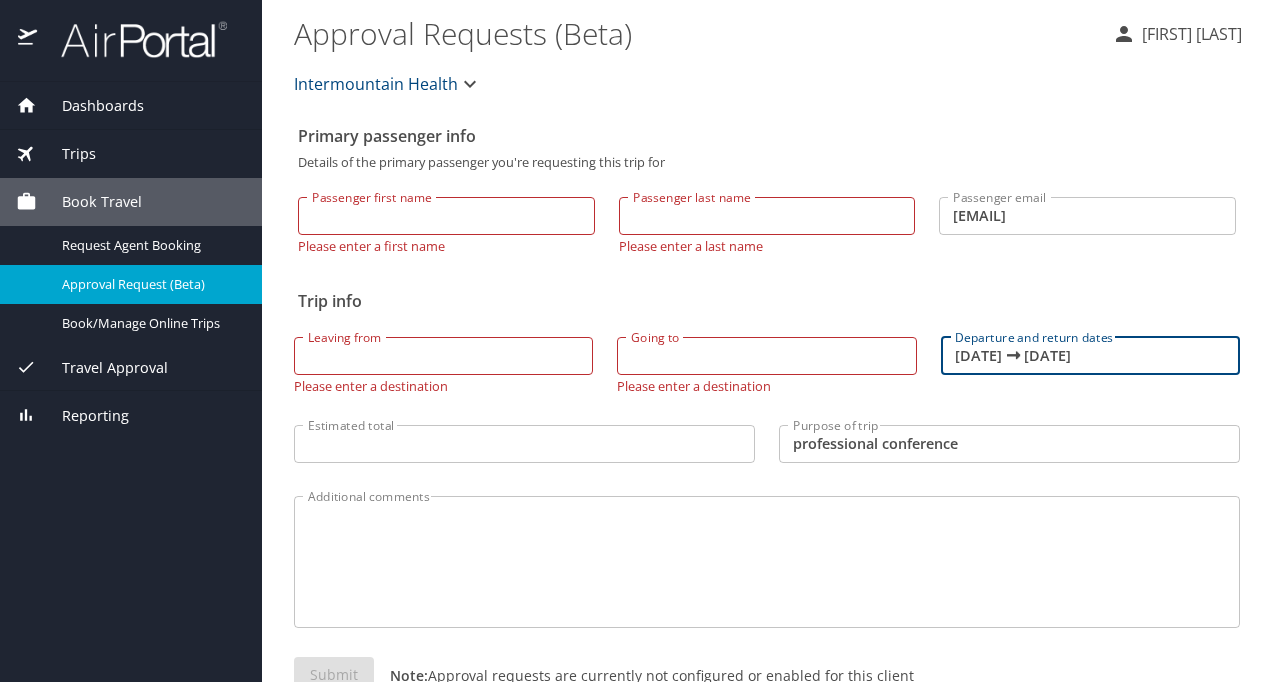 click on "Dashboards" at bounding box center (90, 106) 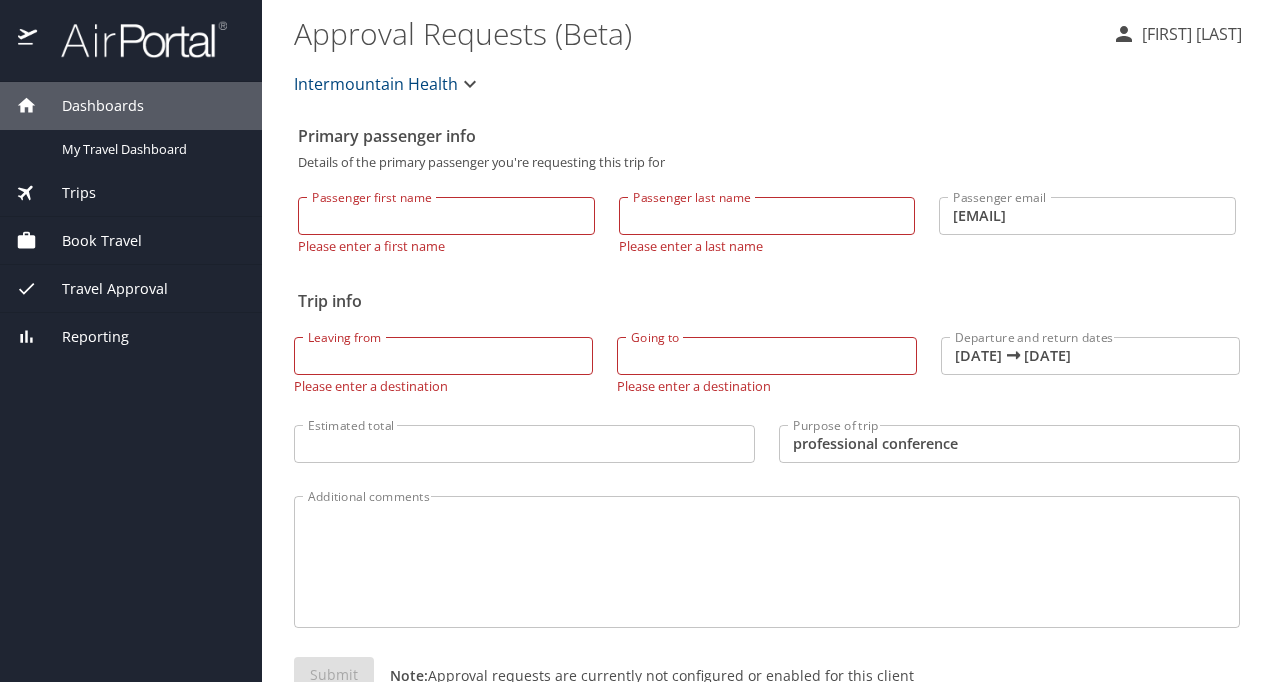click on "Dashboards" at bounding box center (90, 106) 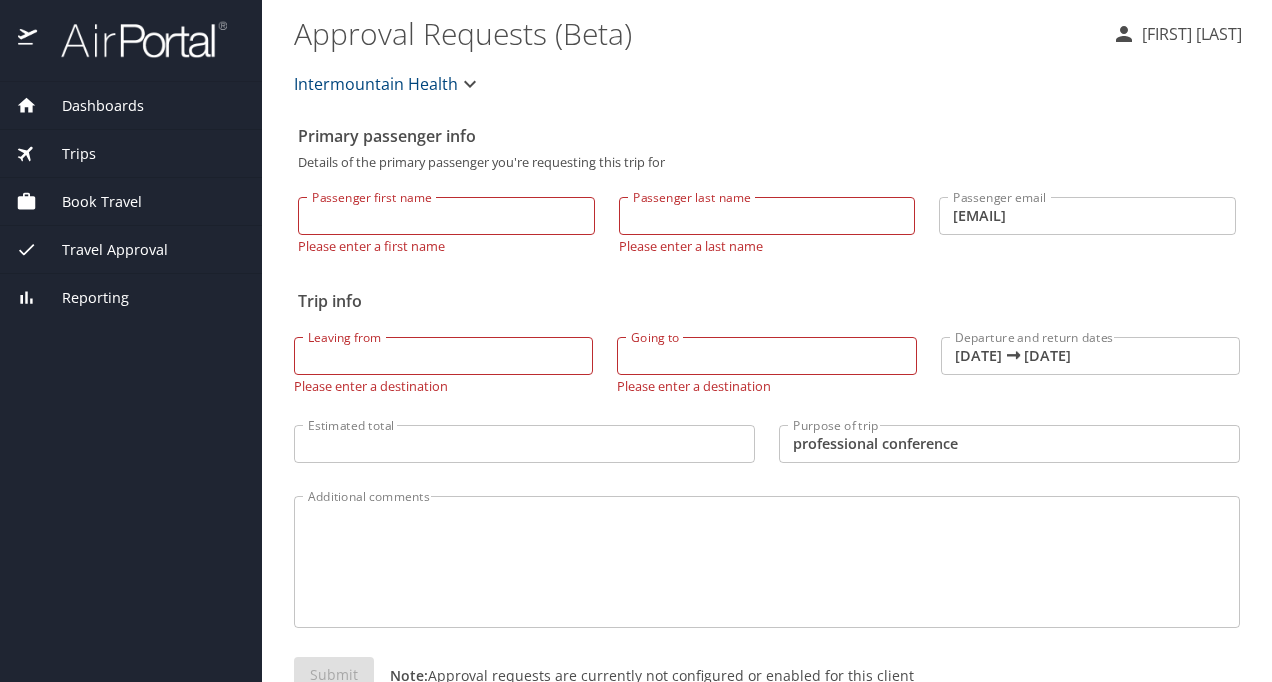 click on "Dashboards" at bounding box center [90, 106] 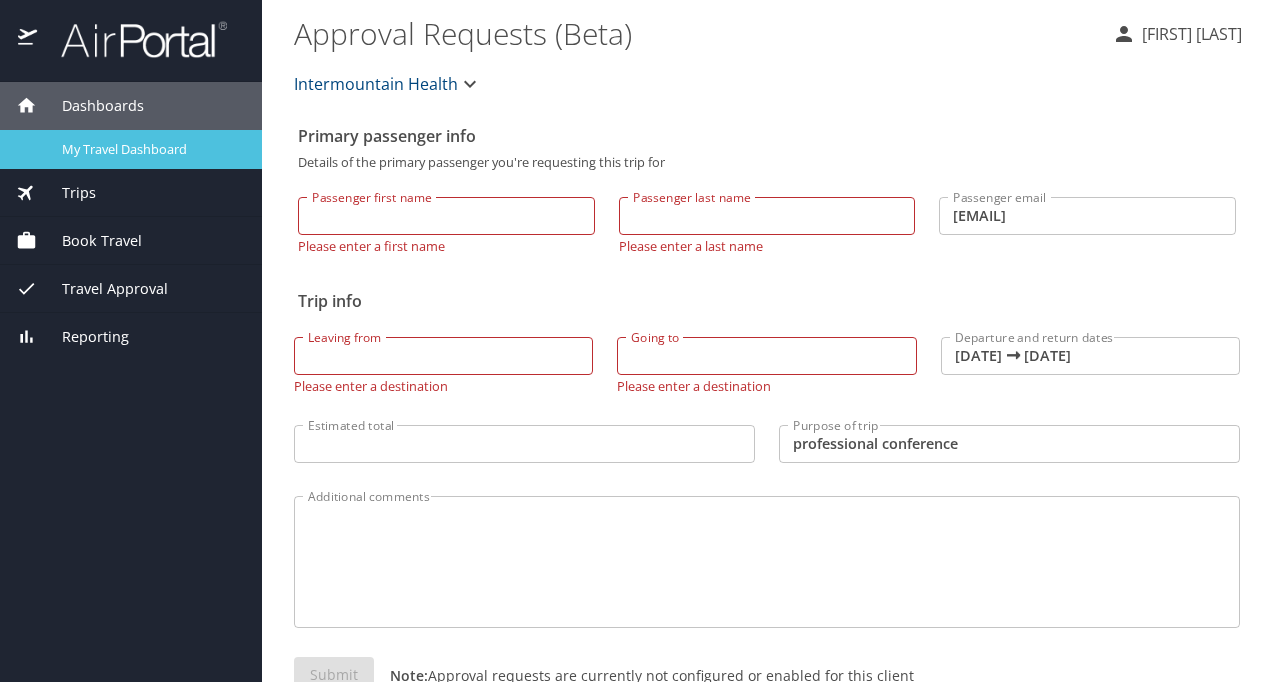 click on "My Travel Dashboard" at bounding box center [150, 149] 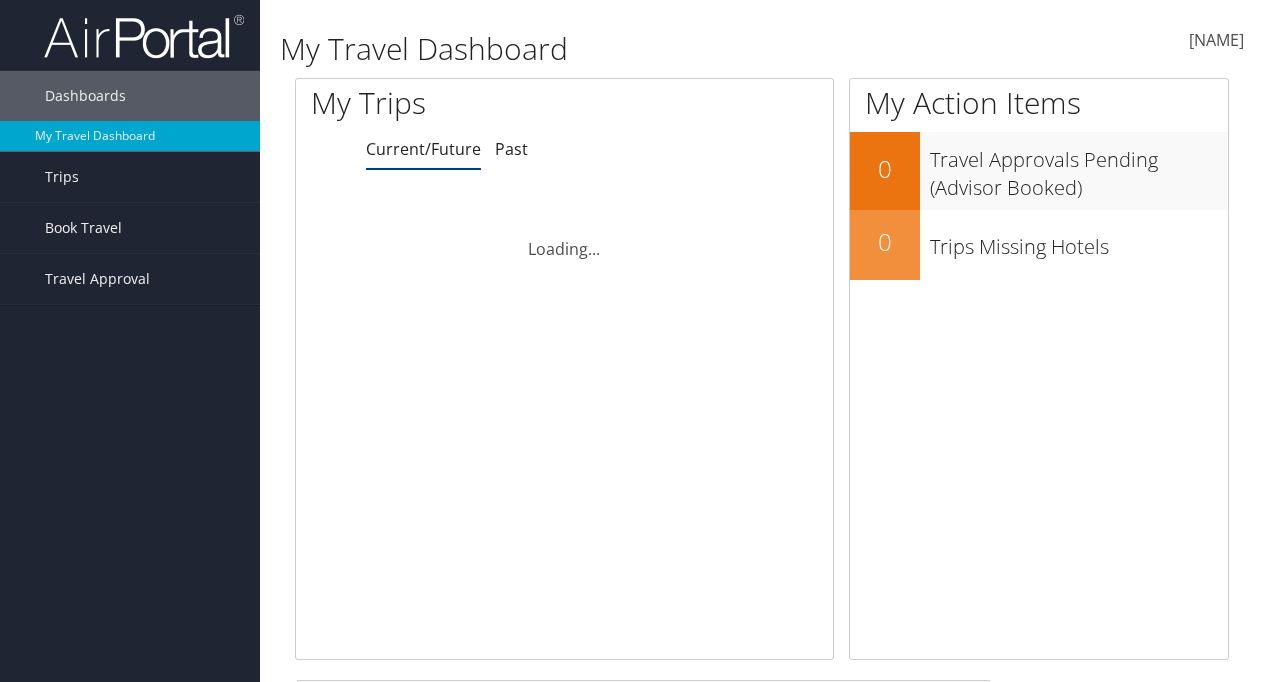 scroll, scrollTop: 0, scrollLeft: 0, axis: both 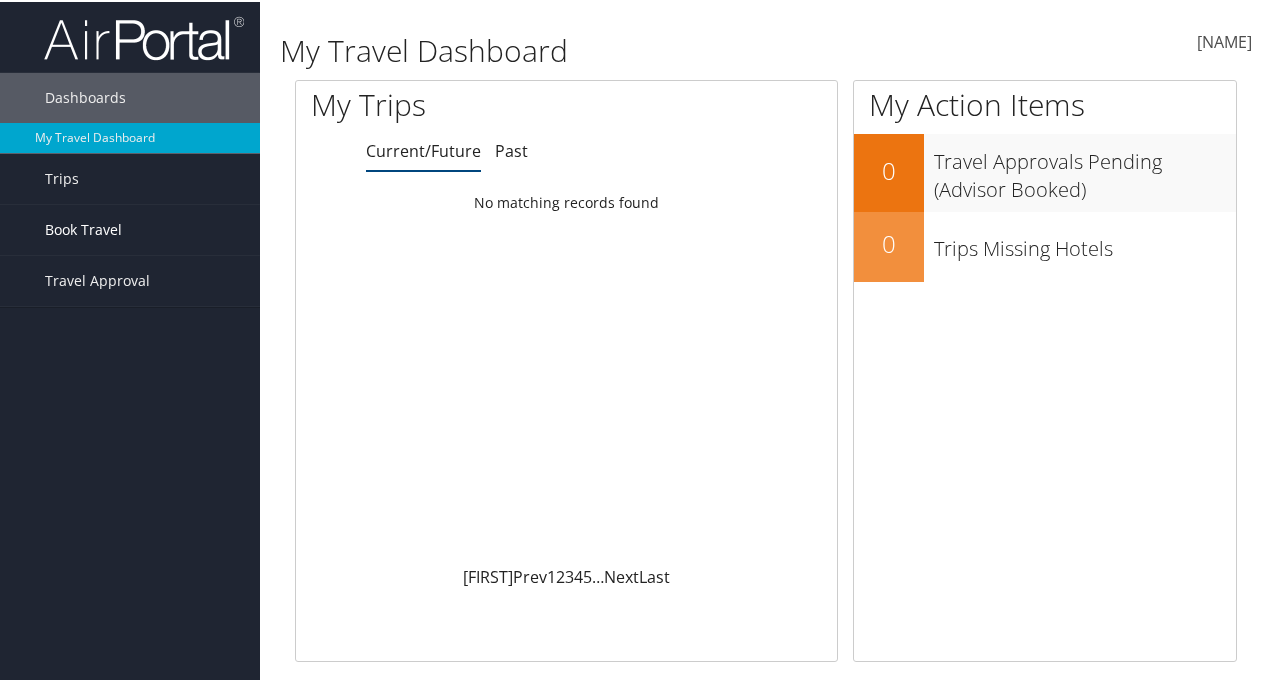 click on "Book Travel" at bounding box center (83, 228) 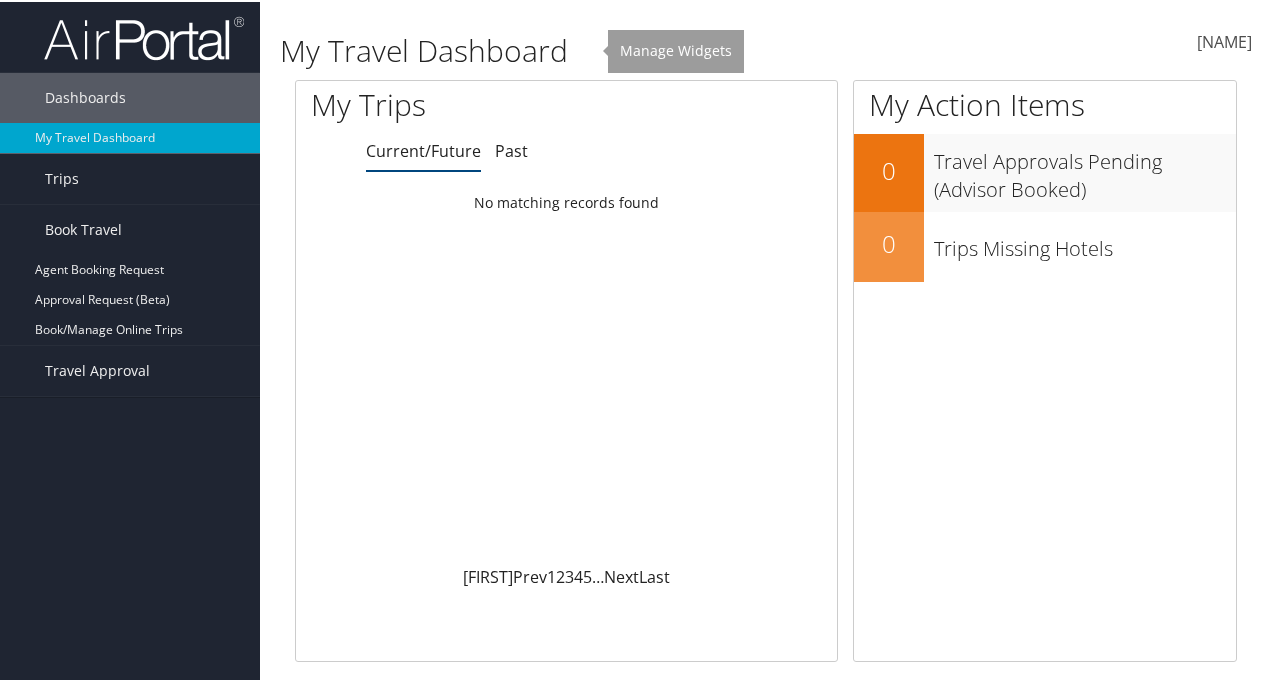 click at bounding box center (568, 48) 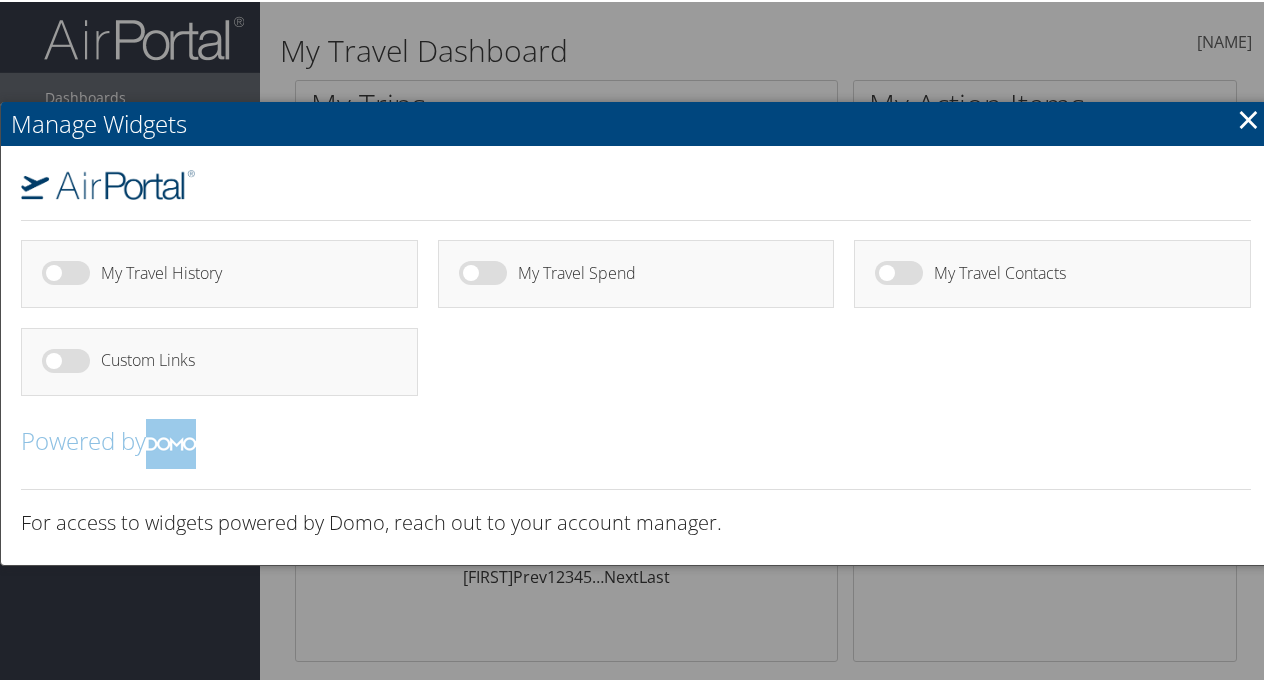 click at bounding box center [636, 341] 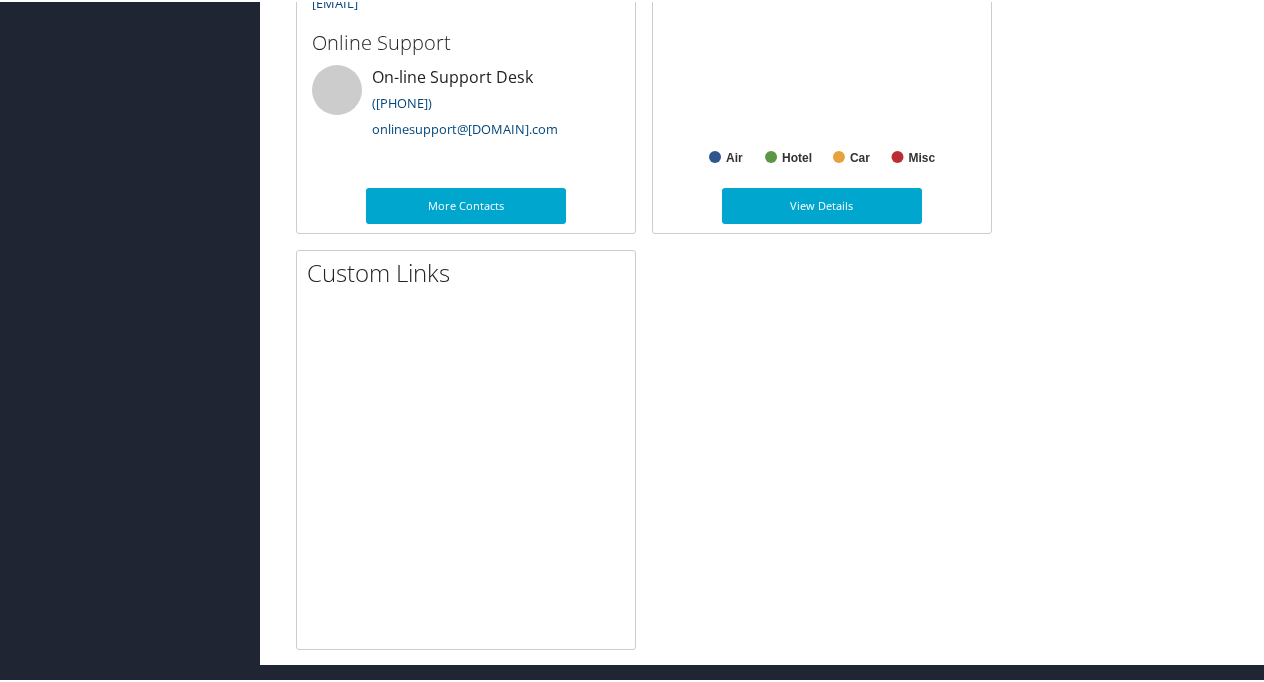 scroll, scrollTop: 0, scrollLeft: 0, axis: both 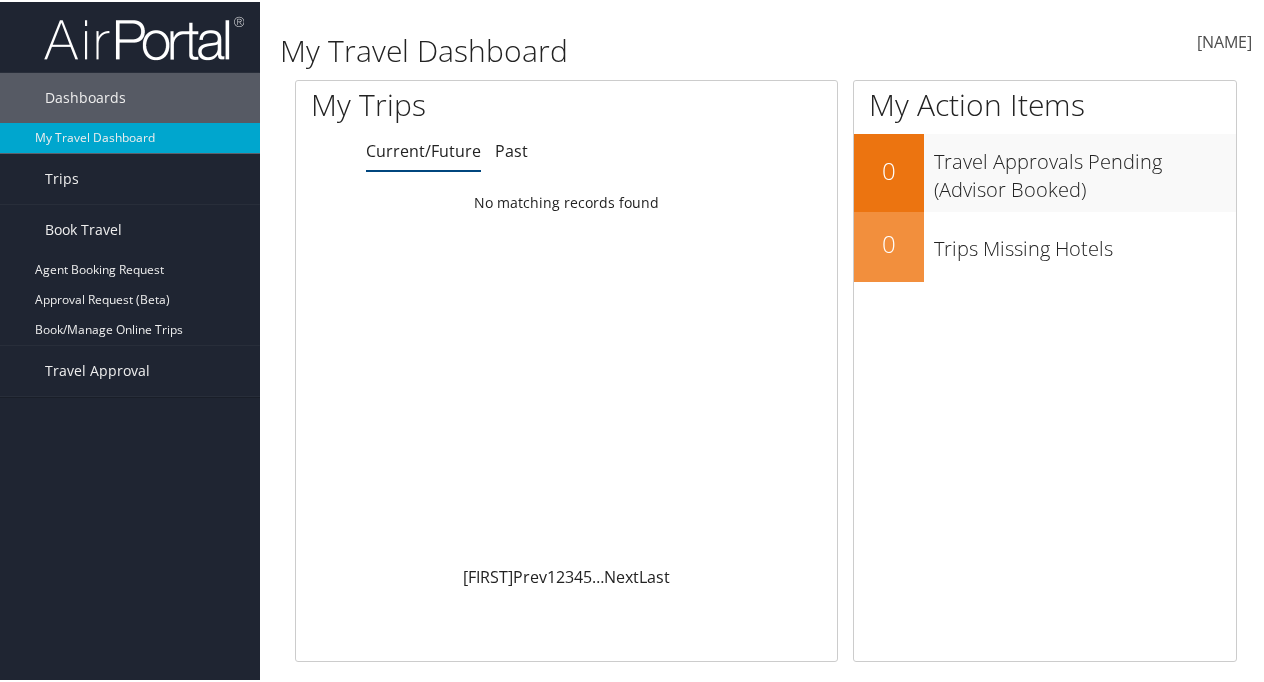 click on "John Rector" at bounding box center [1224, 40] 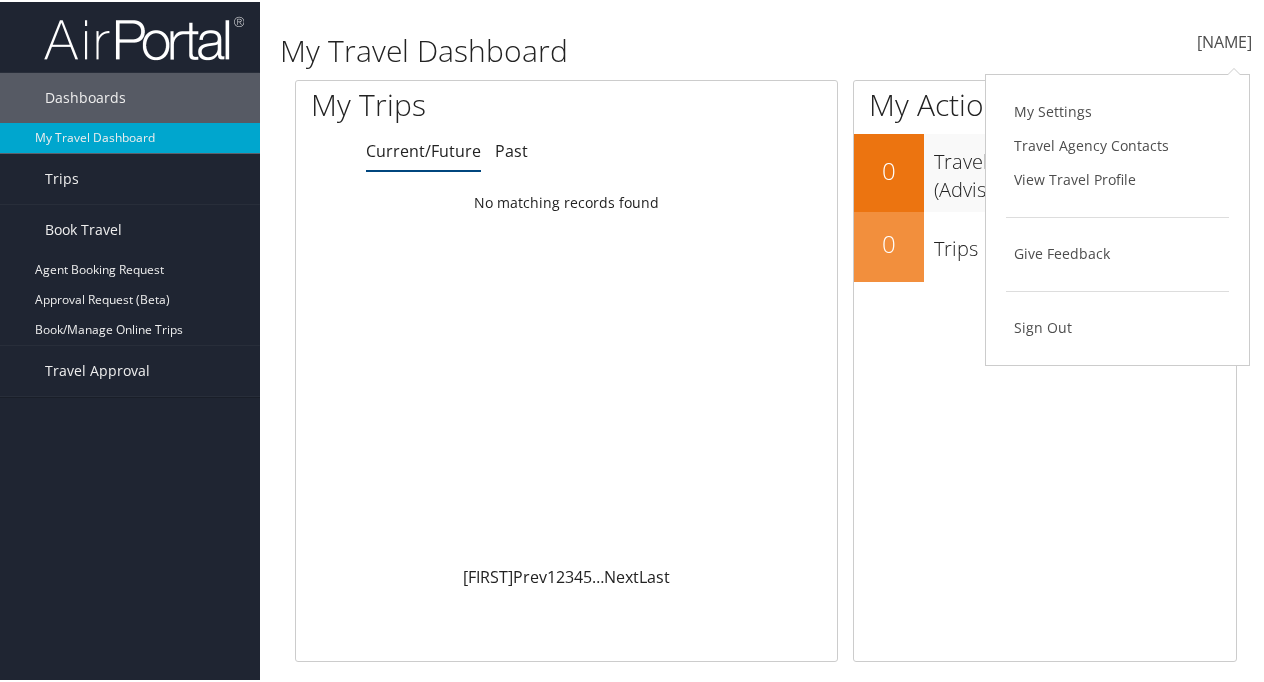 click on "John Rector
John Rector
My Settings
Travel Agency Contacts
View Travel Profile
Give Feedback
Sign Out" at bounding box center [1060, 48] 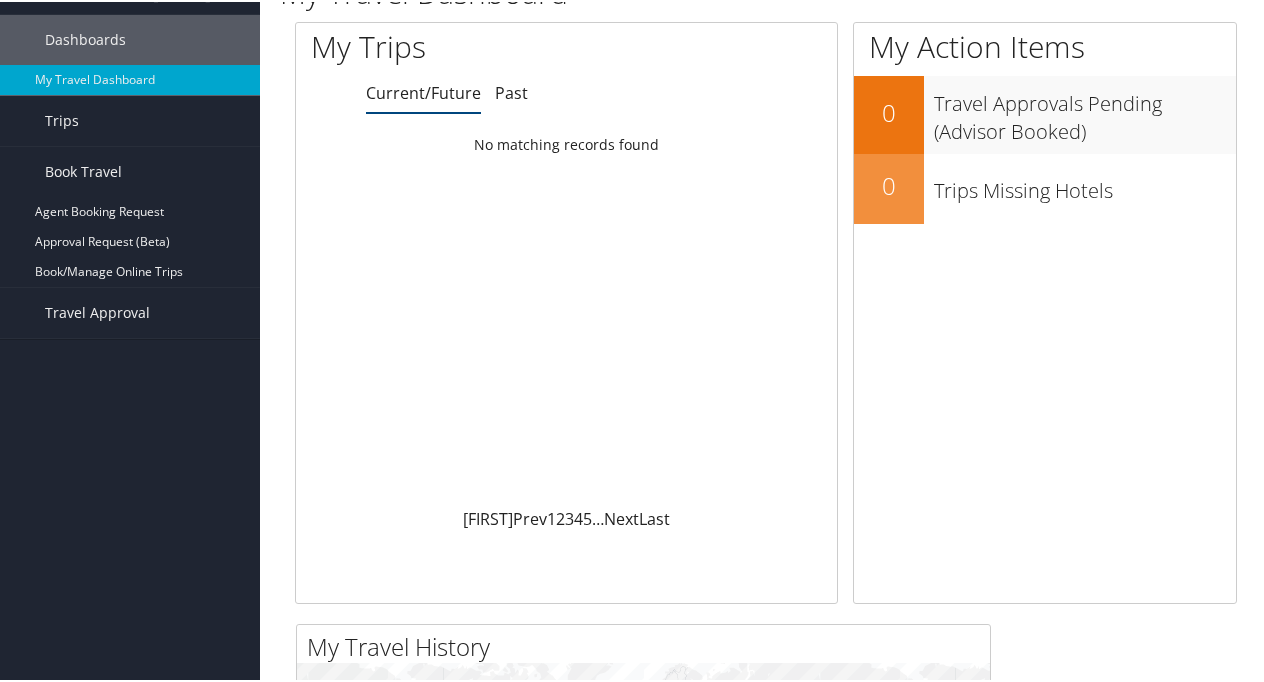 scroll, scrollTop: 0, scrollLeft: 0, axis: both 